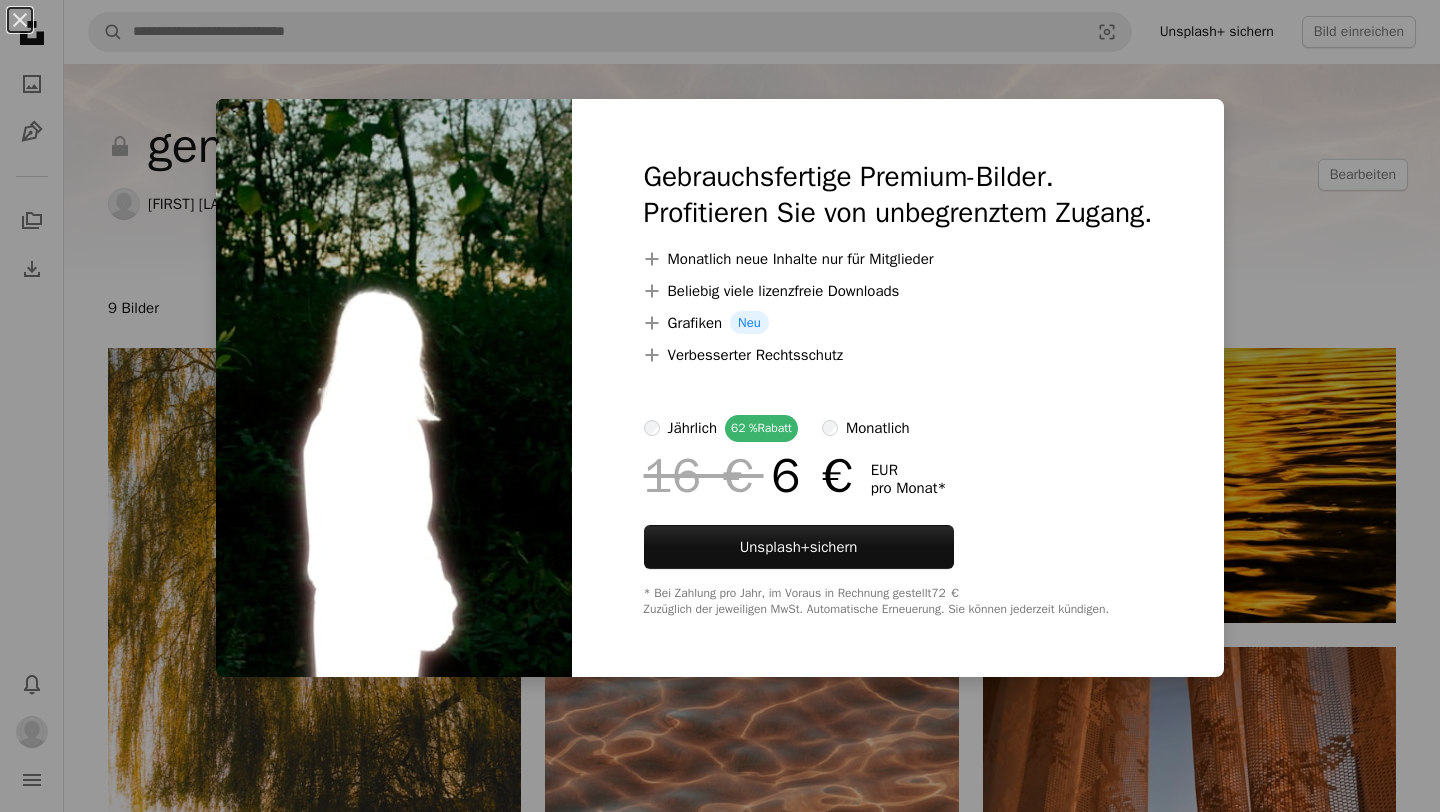 scroll, scrollTop: 725, scrollLeft: 0, axis: vertical 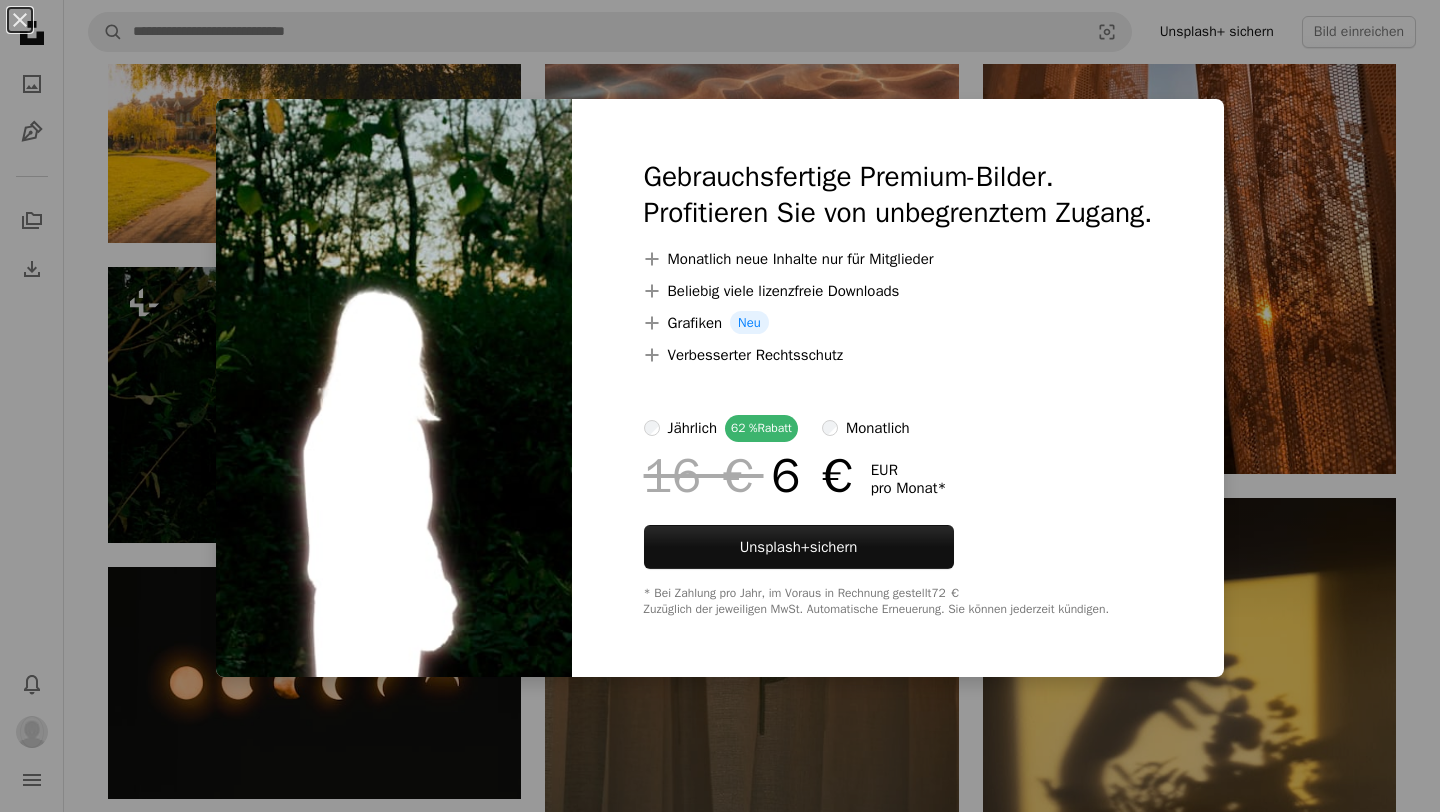 click on "An X shape Gebrauchsfertige Premium-Bilder. Profitieren Sie von unbegrenztem Zugang. A plus sign Monatlich neue Inhalte nur für Mitglieder A plus sign Beliebig viele lizenzfreie Downloads A plus sign Grafiken  Neu A plus sign Verbesserter Rechtsschutz jährlich 62 %  Rabatt monatlich 16 €   6 € EUR pro Monat * Unsplash+  sichern * Bei Zahlung pro Jahr, im Voraus in Rechnung gestellt  72 € Zuzüglich der jeweiligen MwSt. Automatische Erneuerung. Sie können jederzeit kündigen." at bounding box center (720, 406) 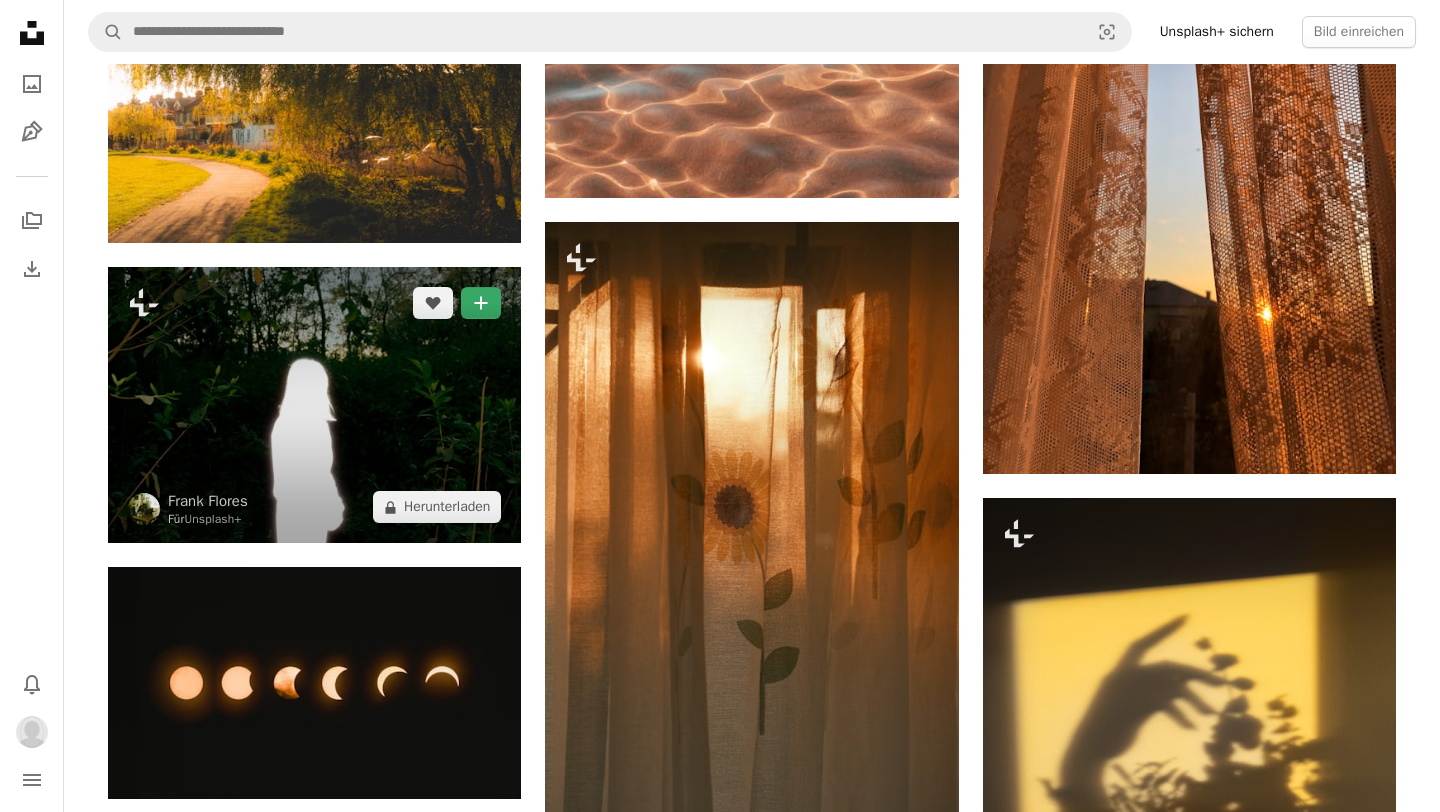 click on "A plus sign" at bounding box center [481, 303] 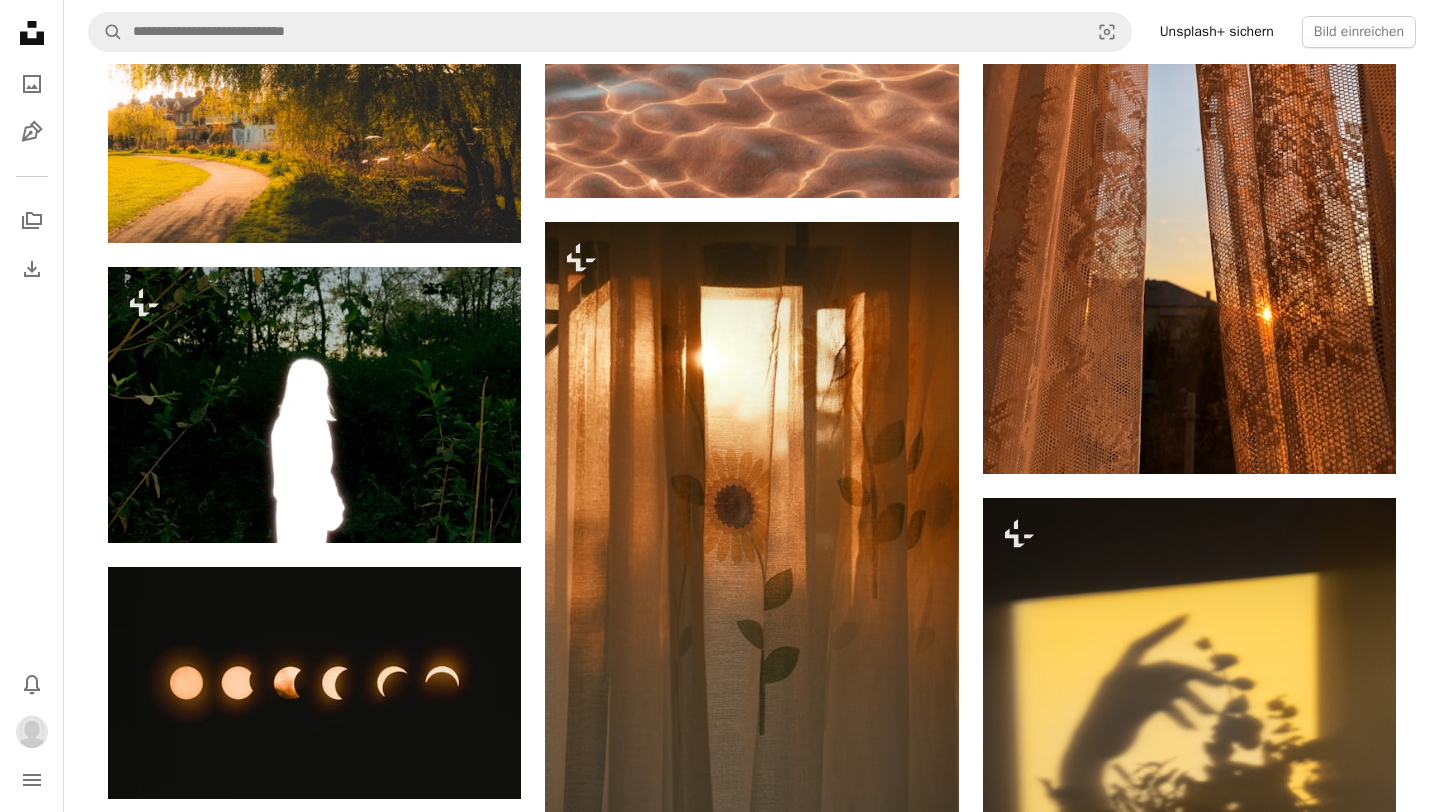 click on "An X shape Zu Kollektion hinzufügen Neue Kollektion erstellen A checkmark A minus sign 9 Fotos A lock general A checkmark A plus sign 1 Foto lily A checkmark A plus sign 3 Fotos willow Neue Kollektion erstellen Name 60 Beschreibung  (optional) 250 Kollektion privat machen A lock Abbrechen Kollektion erstellen" at bounding box center [720, 2113] 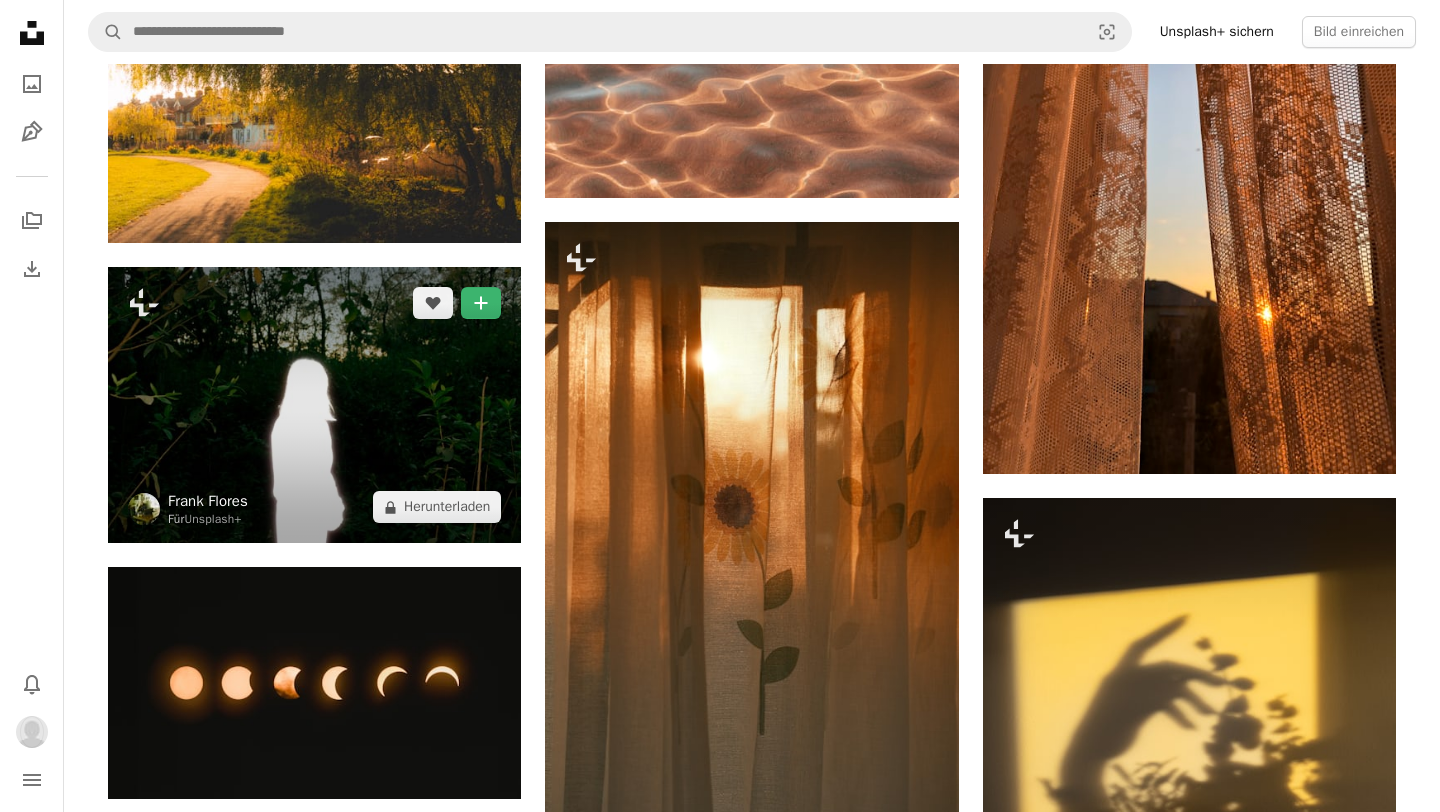 click on "Frank Flores" at bounding box center [208, 501] 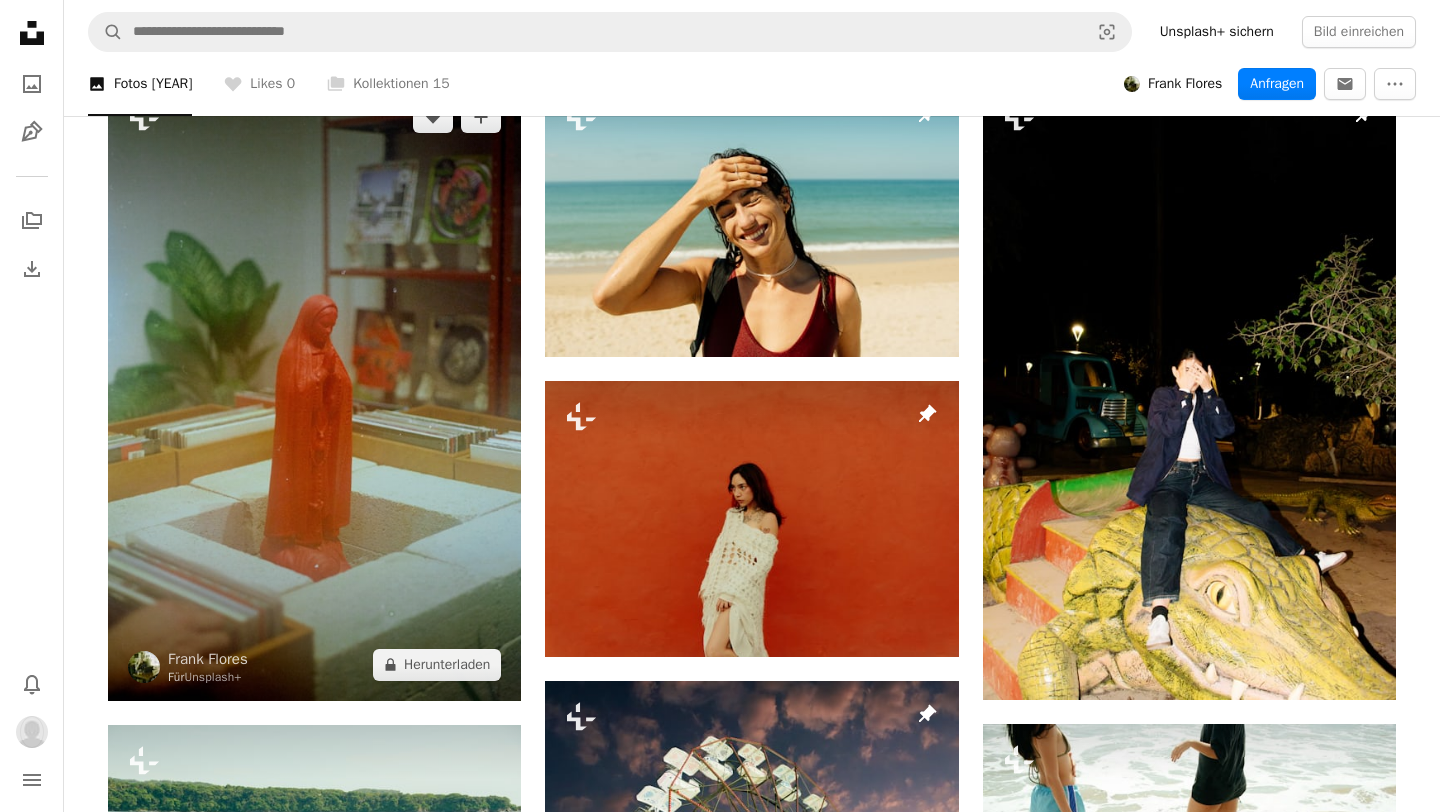 scroll, scrollTop: 520, scrollLeft: 0, axis: vertical 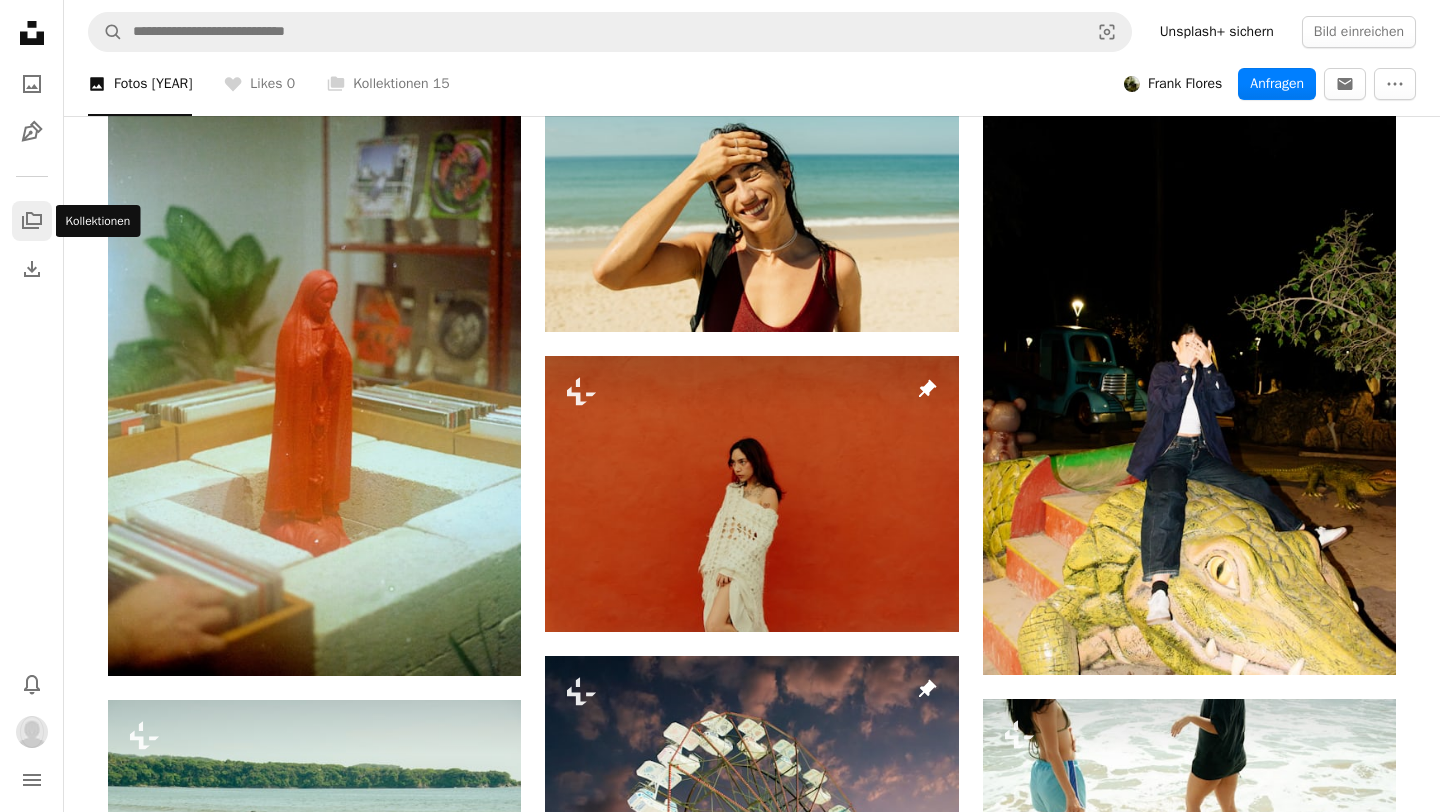 click on "A stack of folders" 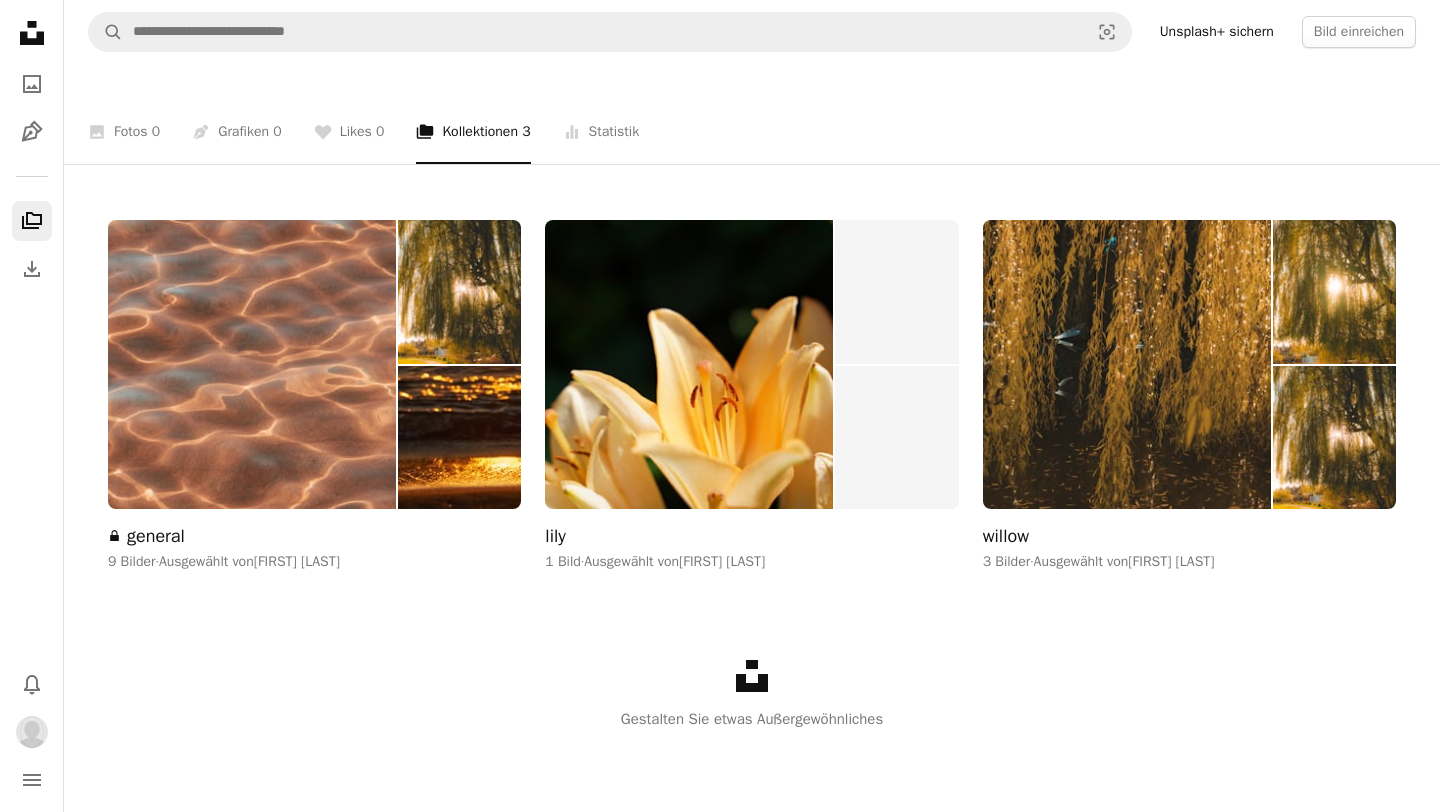 scroll, scrollTop: 303, scrollLeft: 0, axis: vertical 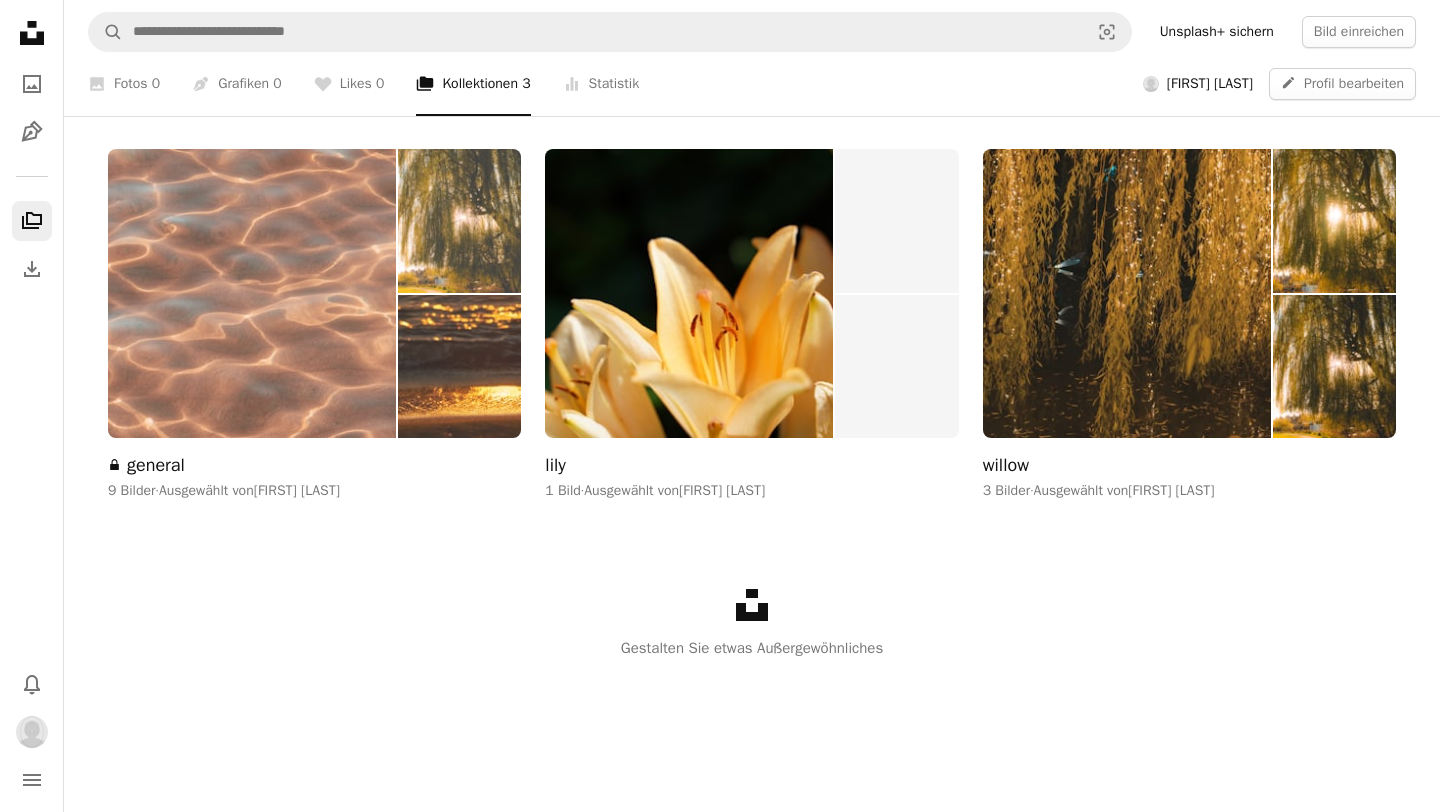 click at bounding box center (252, 293) 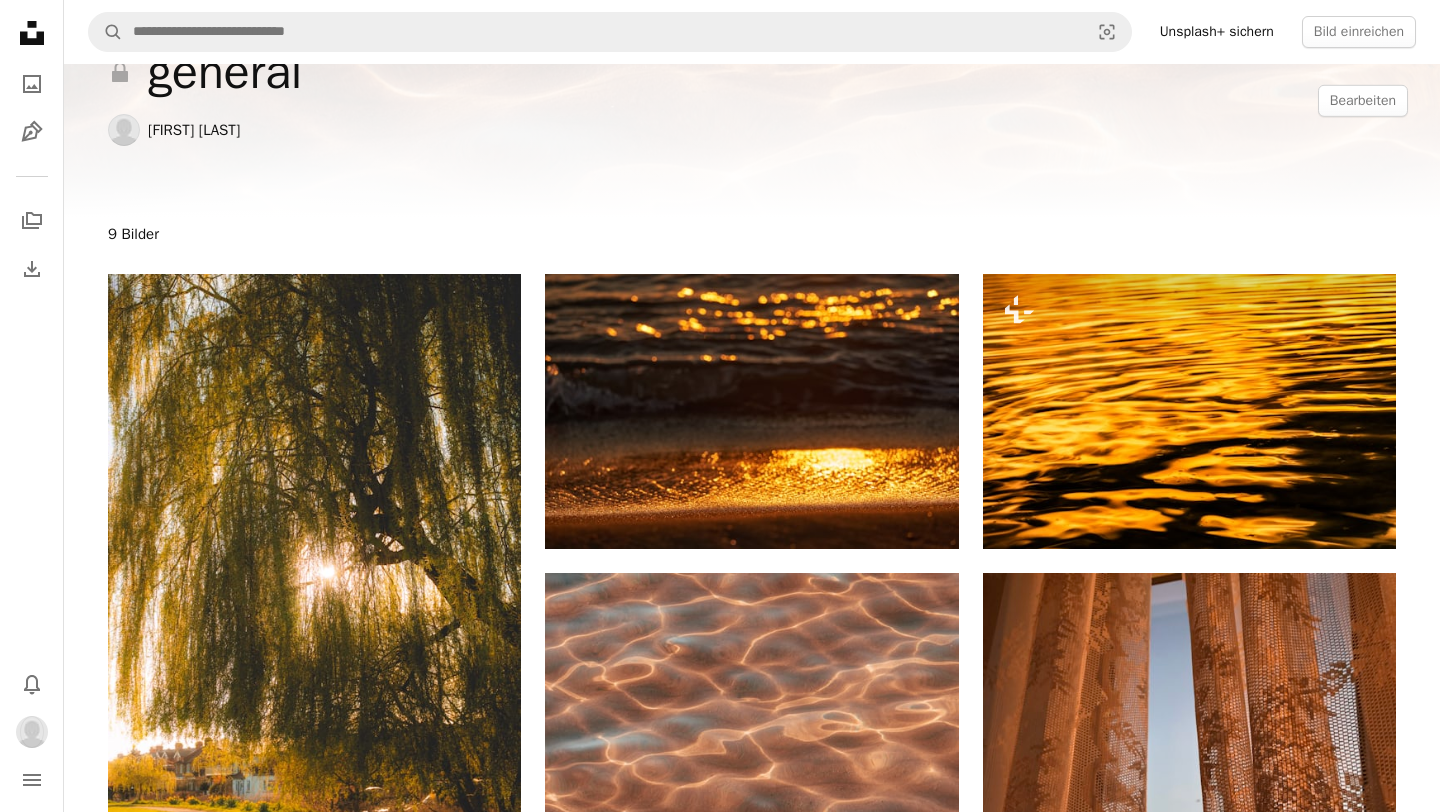 scroll, scrollTop: 24, scrollLeft: 0, axis: vertical 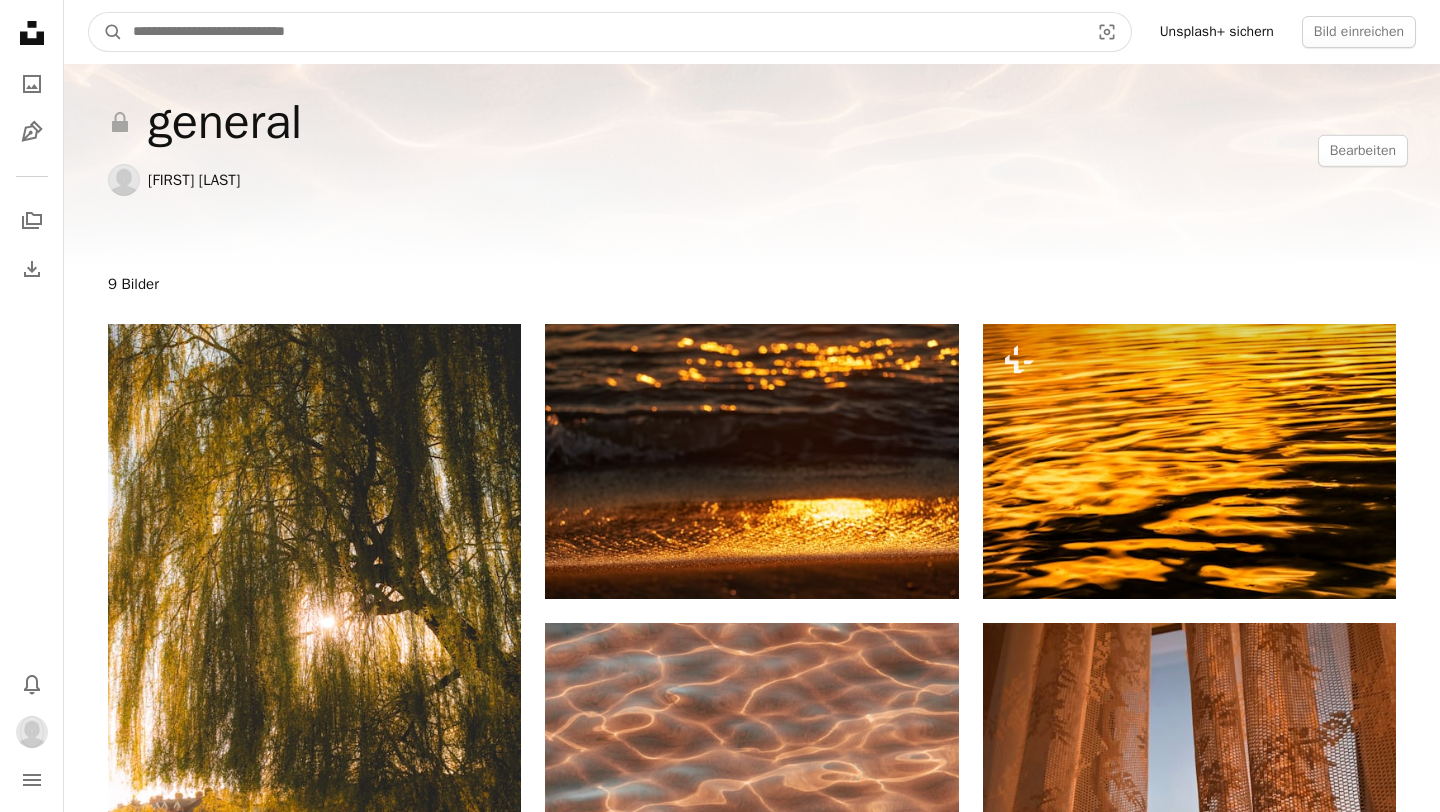 click at bounding box center [603, 32] 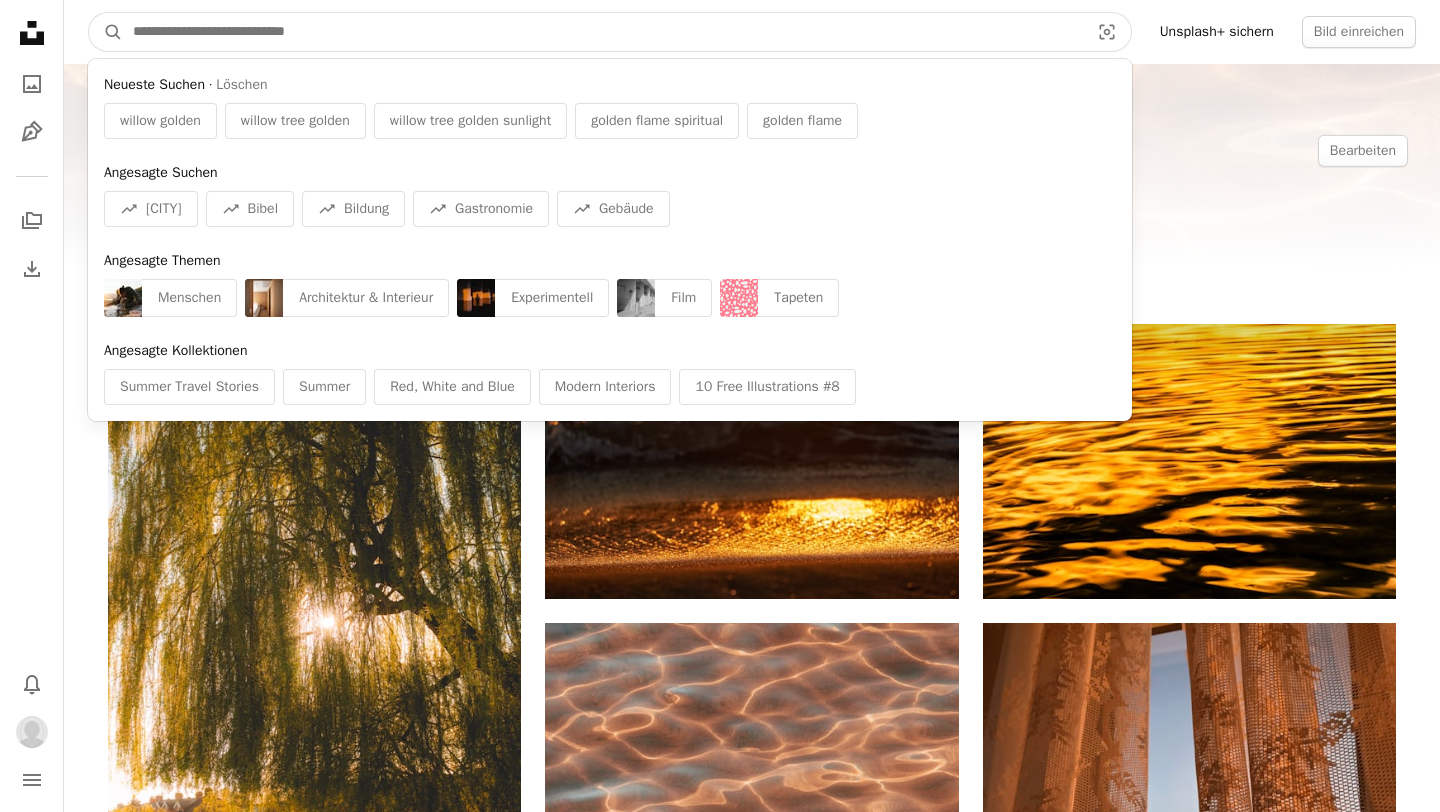 paste on "**********" 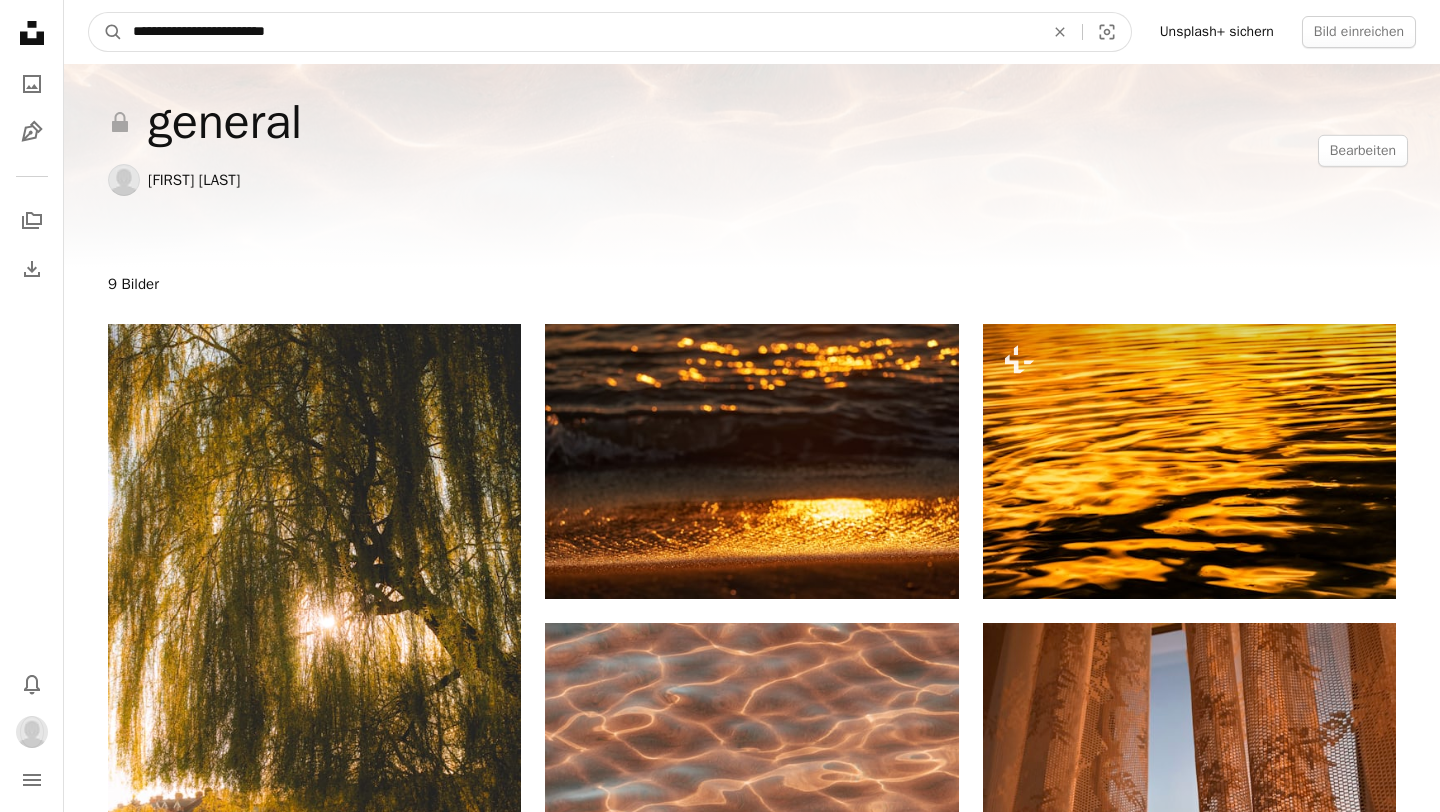 type on "**********" 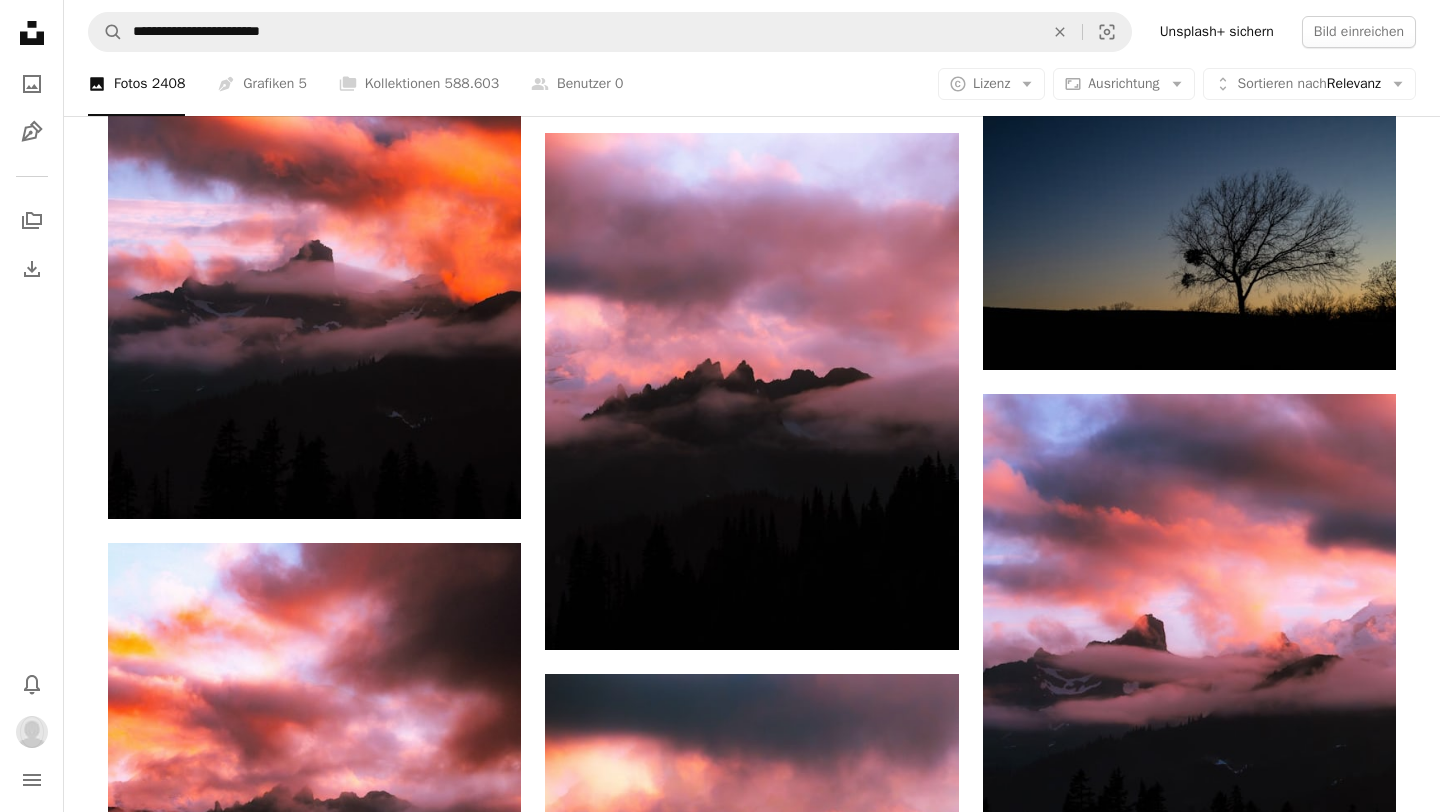 scroll, scrollTop: 1642, scrollLeft: 0, axis: vertical 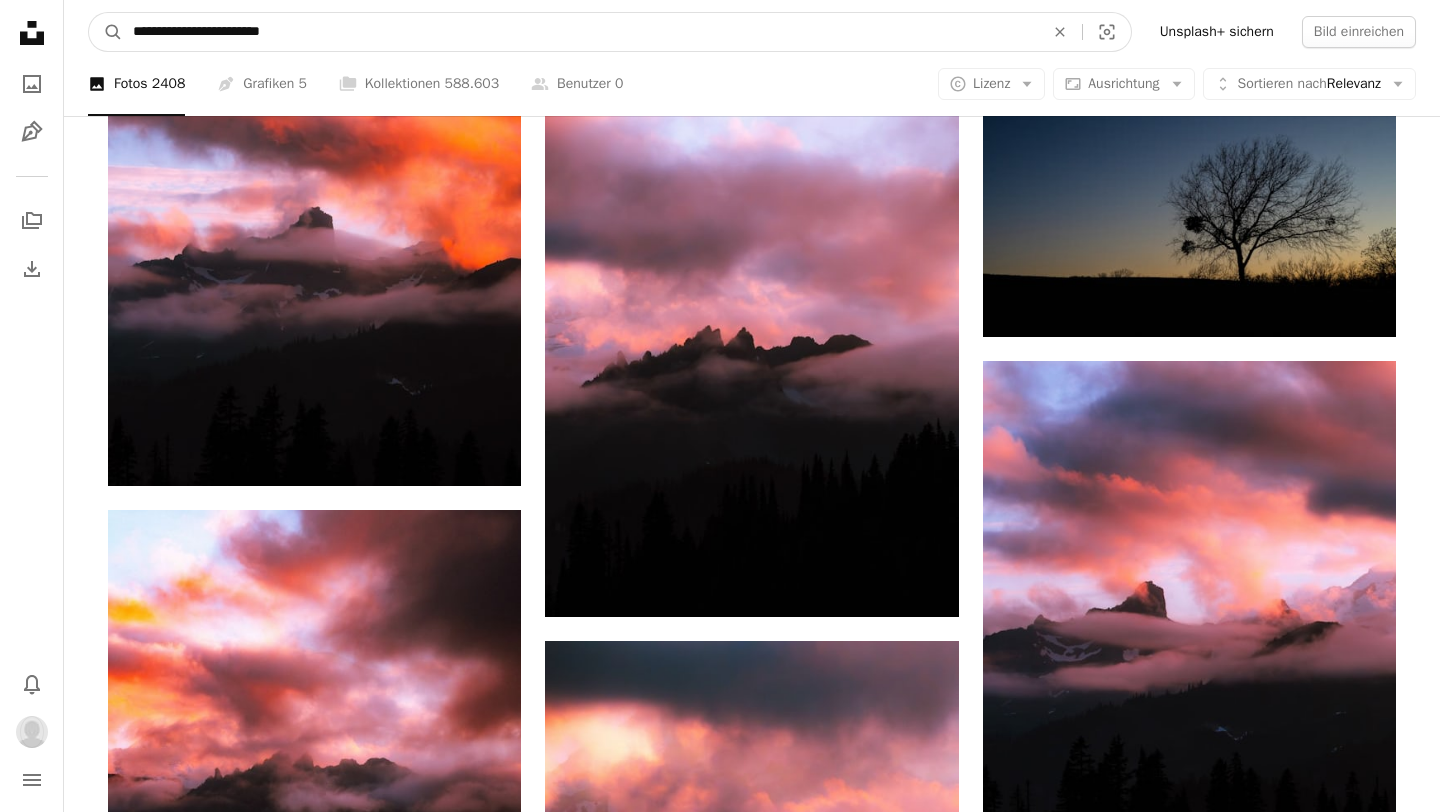 click on "**********" at bounding box center (580, 32) 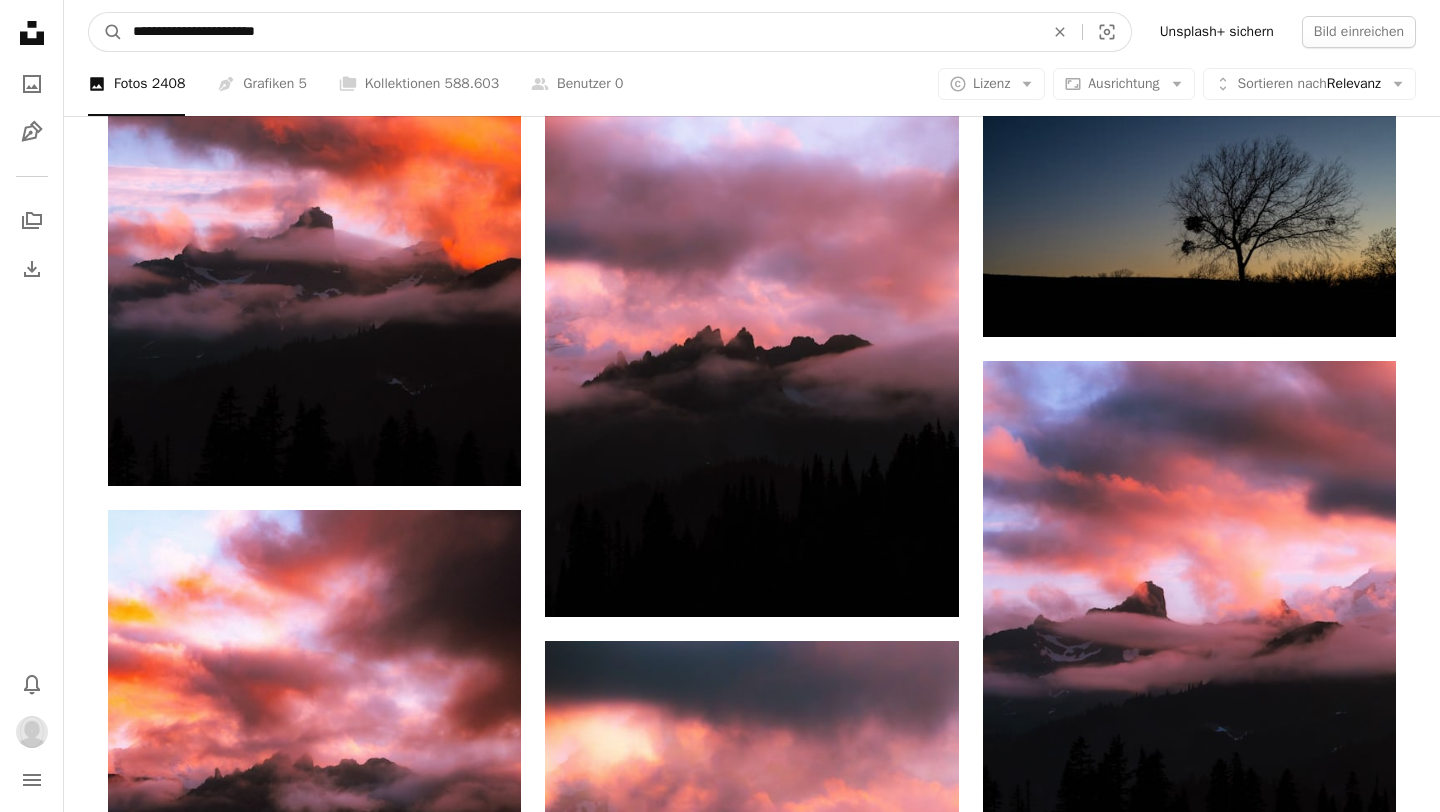 click on "A magnifying glass" at bounding box center (106, 32) 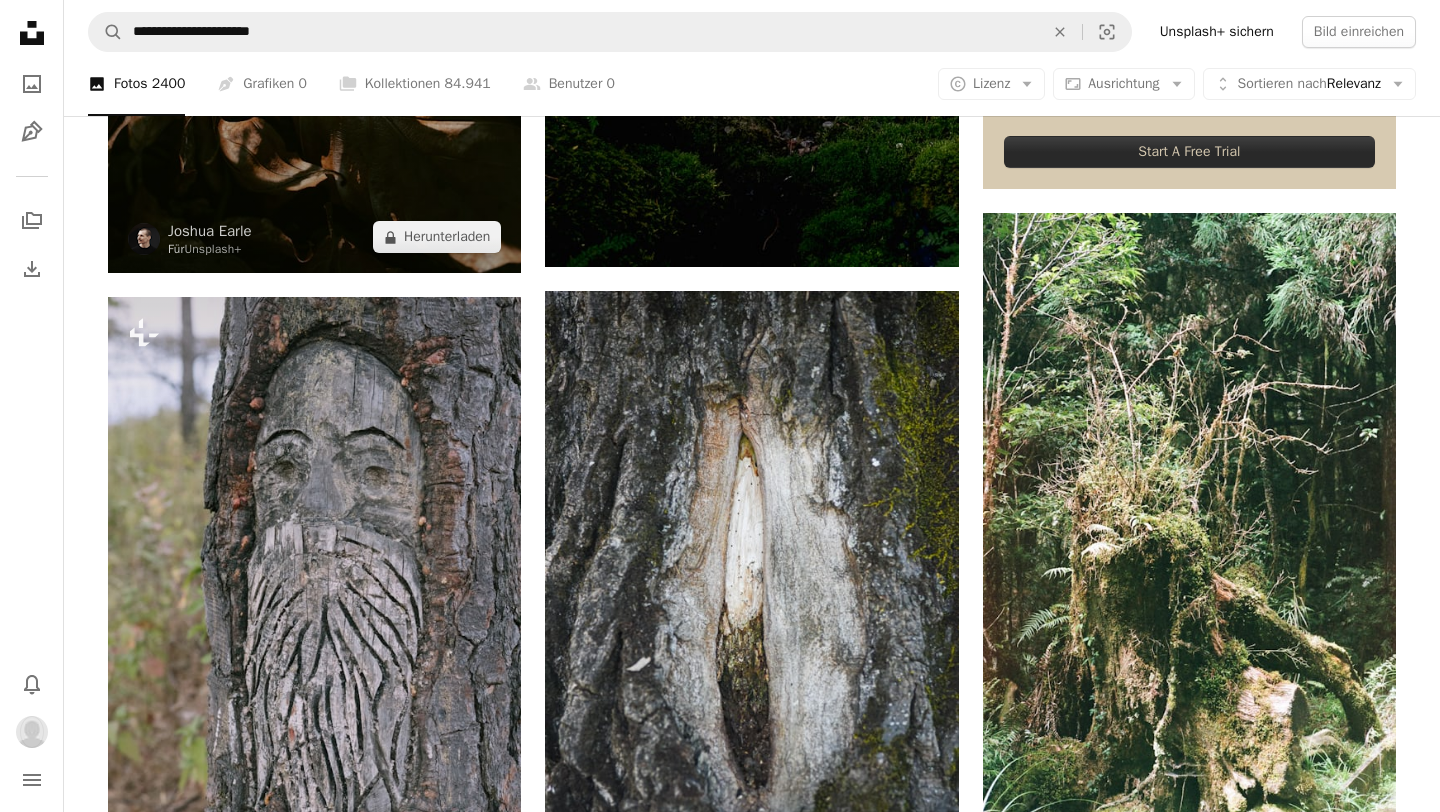 scroll, scrollTop: 847, scrollLeft: 0, axis: vertical 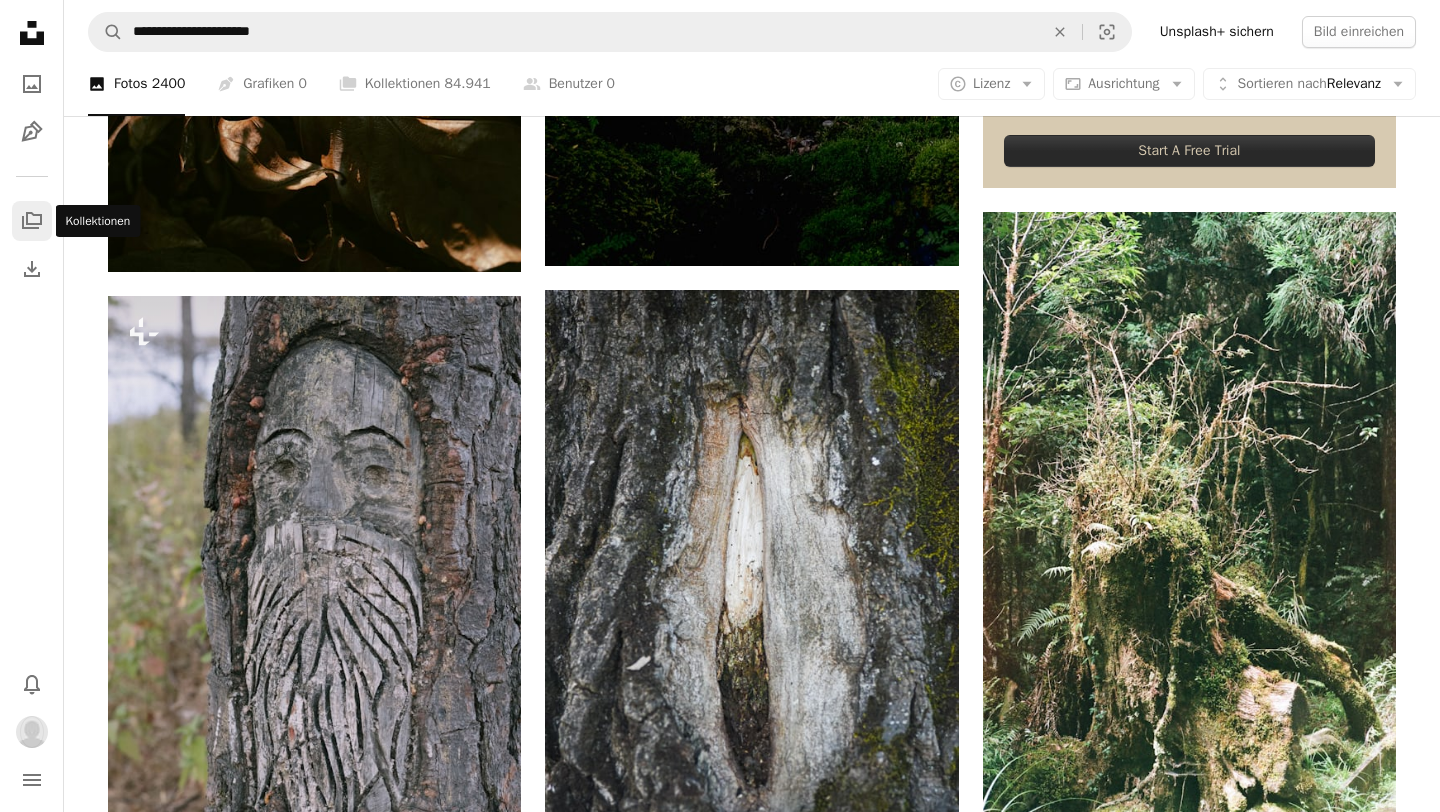 click on "A stack of folders" 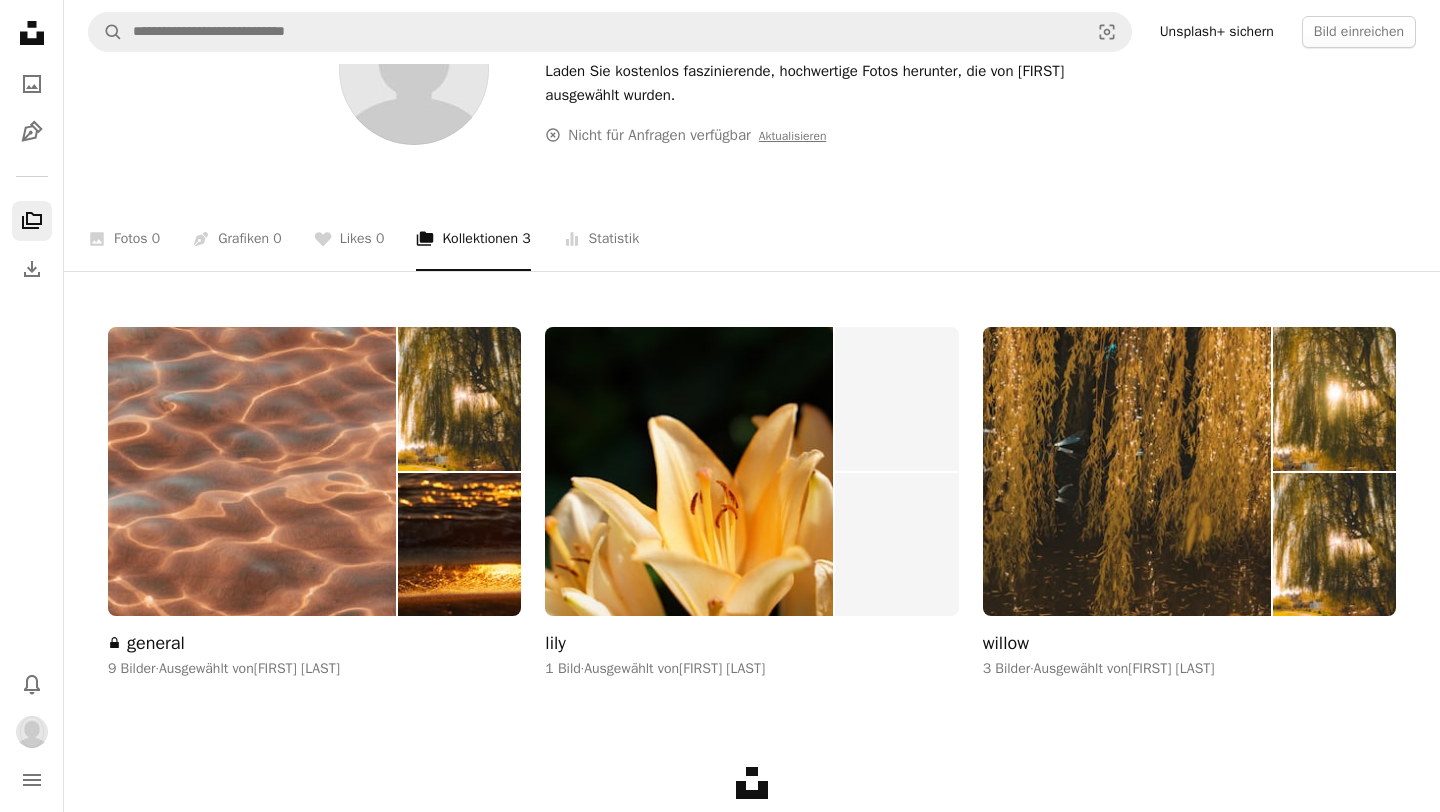 scroll, scrollTop: 164, scrollLeft: 0, axis: vertical 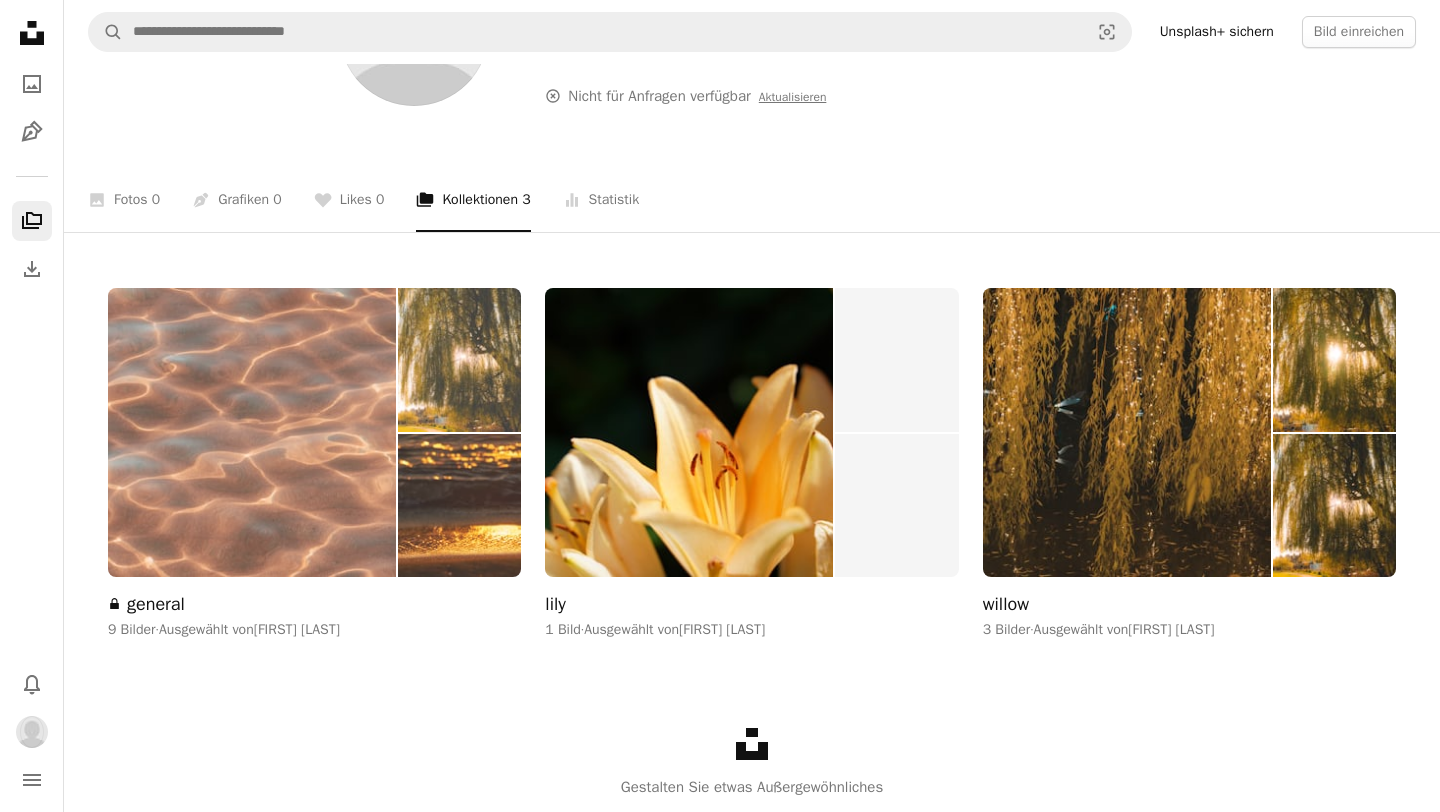 click at bounding box center (252, 432) 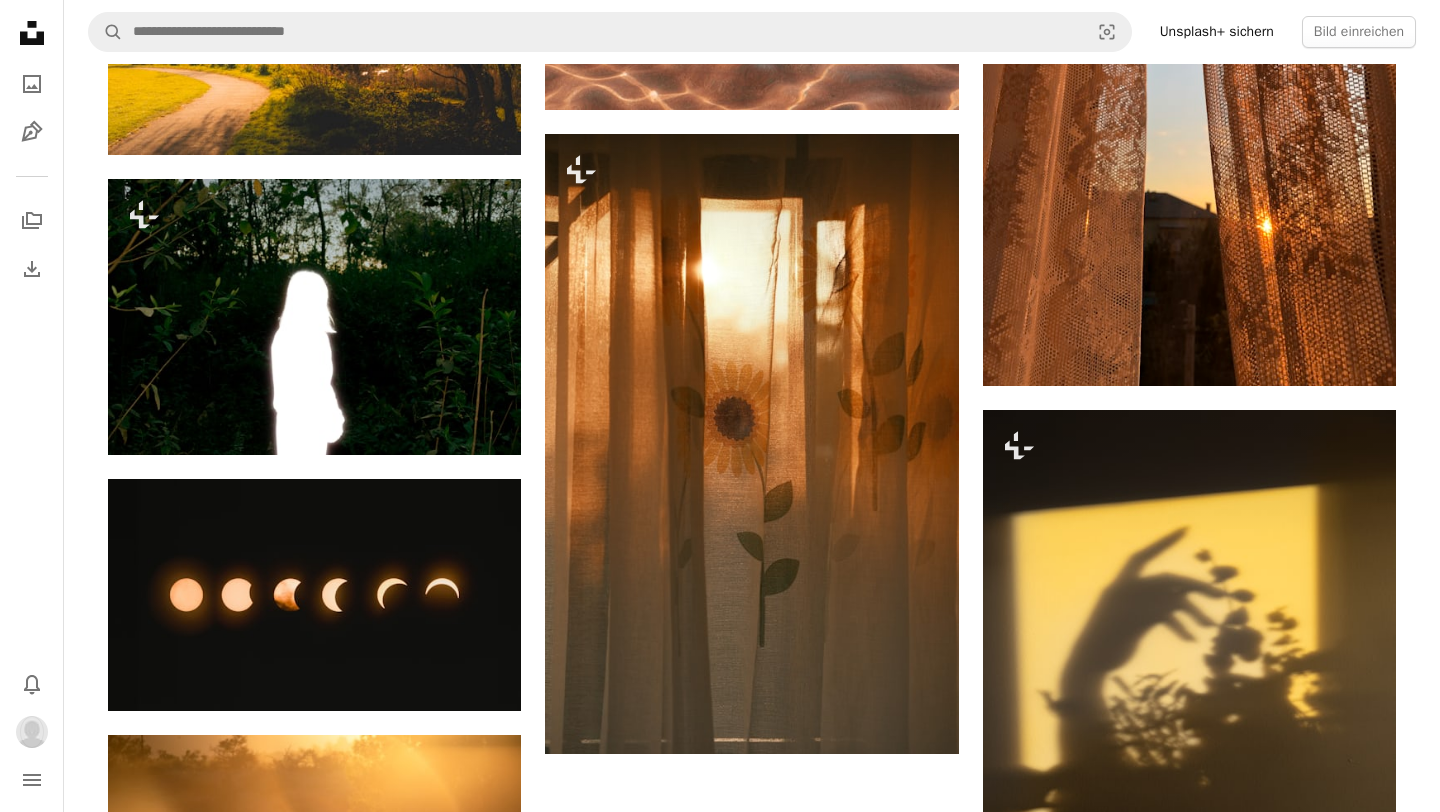 scroll, scrollTop: 970, scrollLeft: 0, axis: vertical 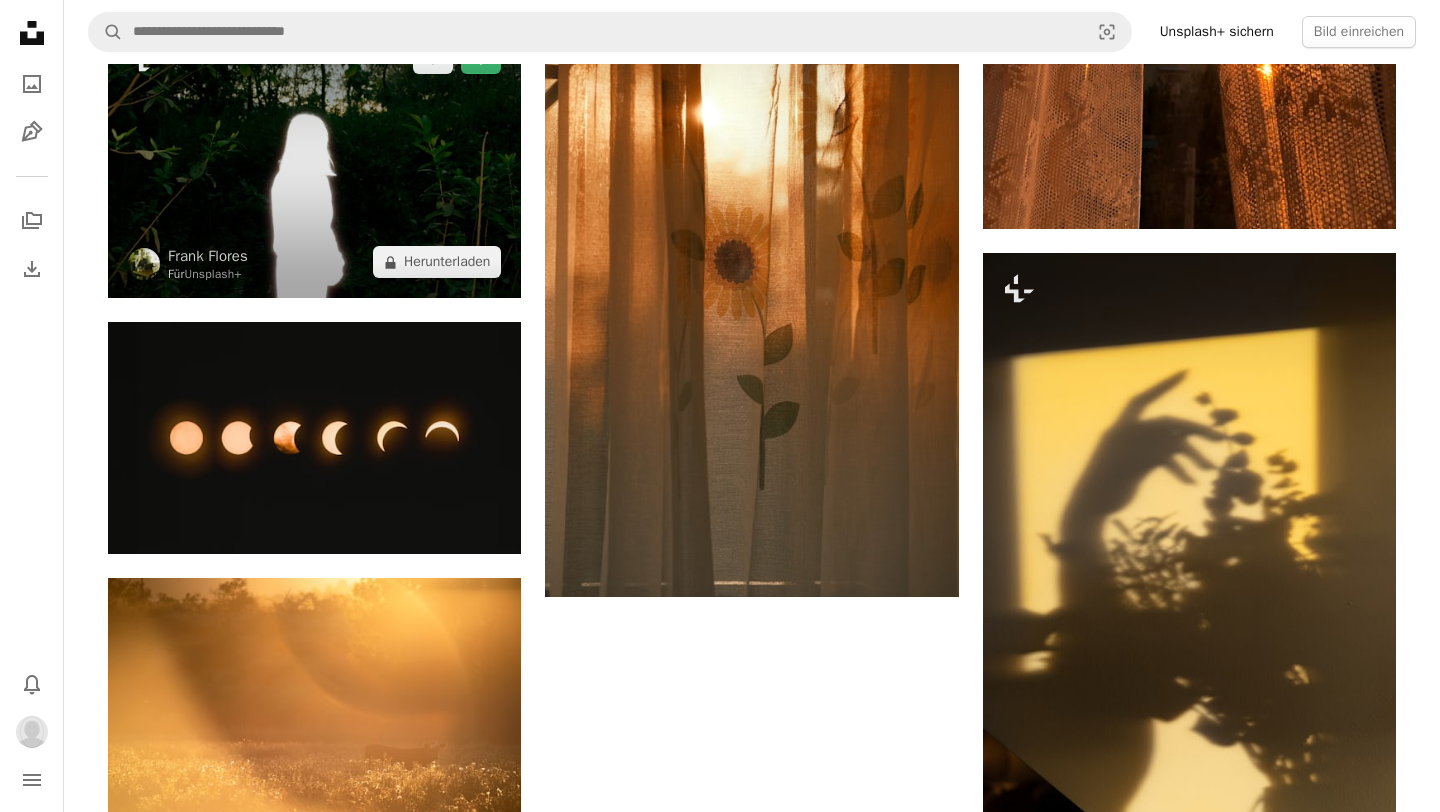 click at bounding box center [314, 160] 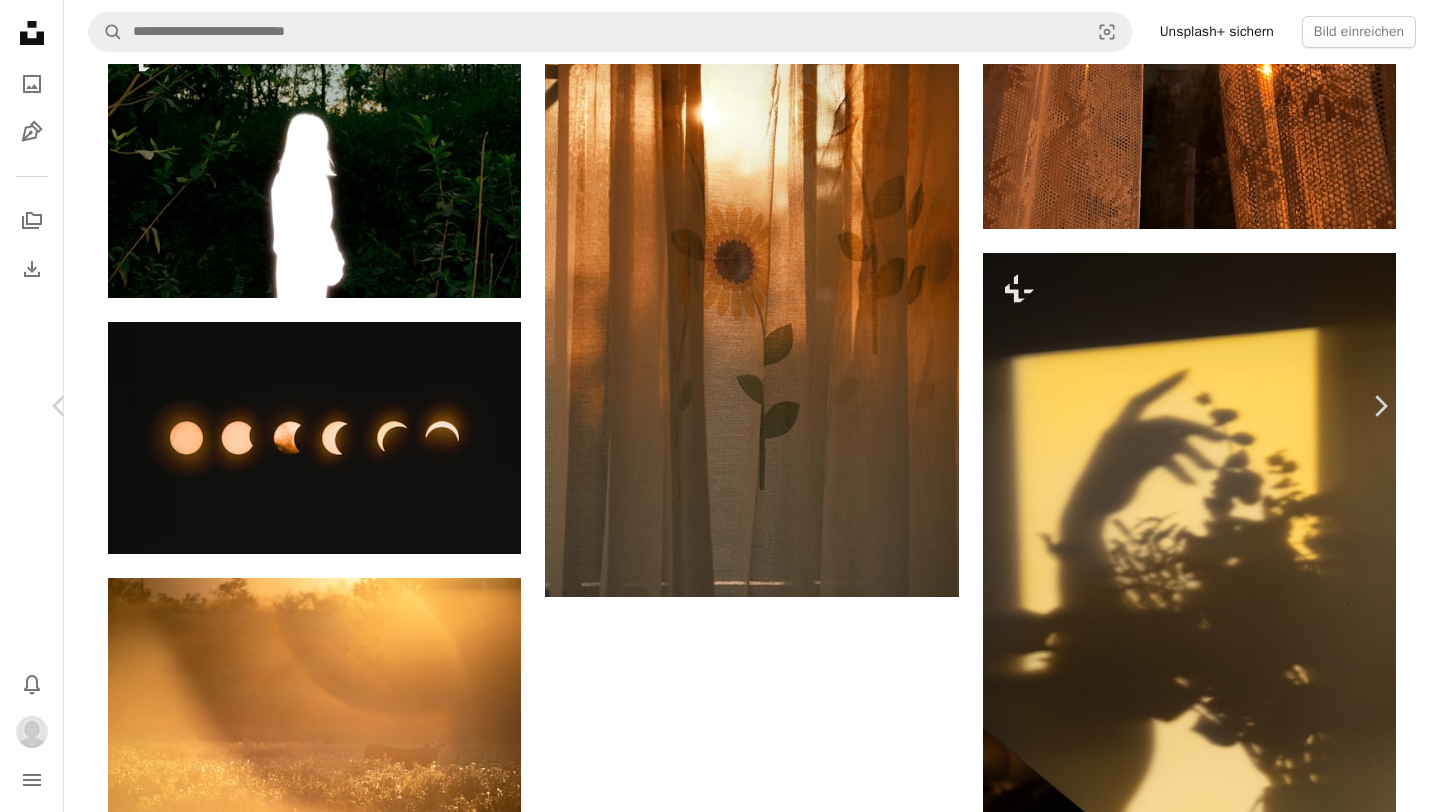scroll, scrollTop: 731, scrollLeft: 0, axis: vertical 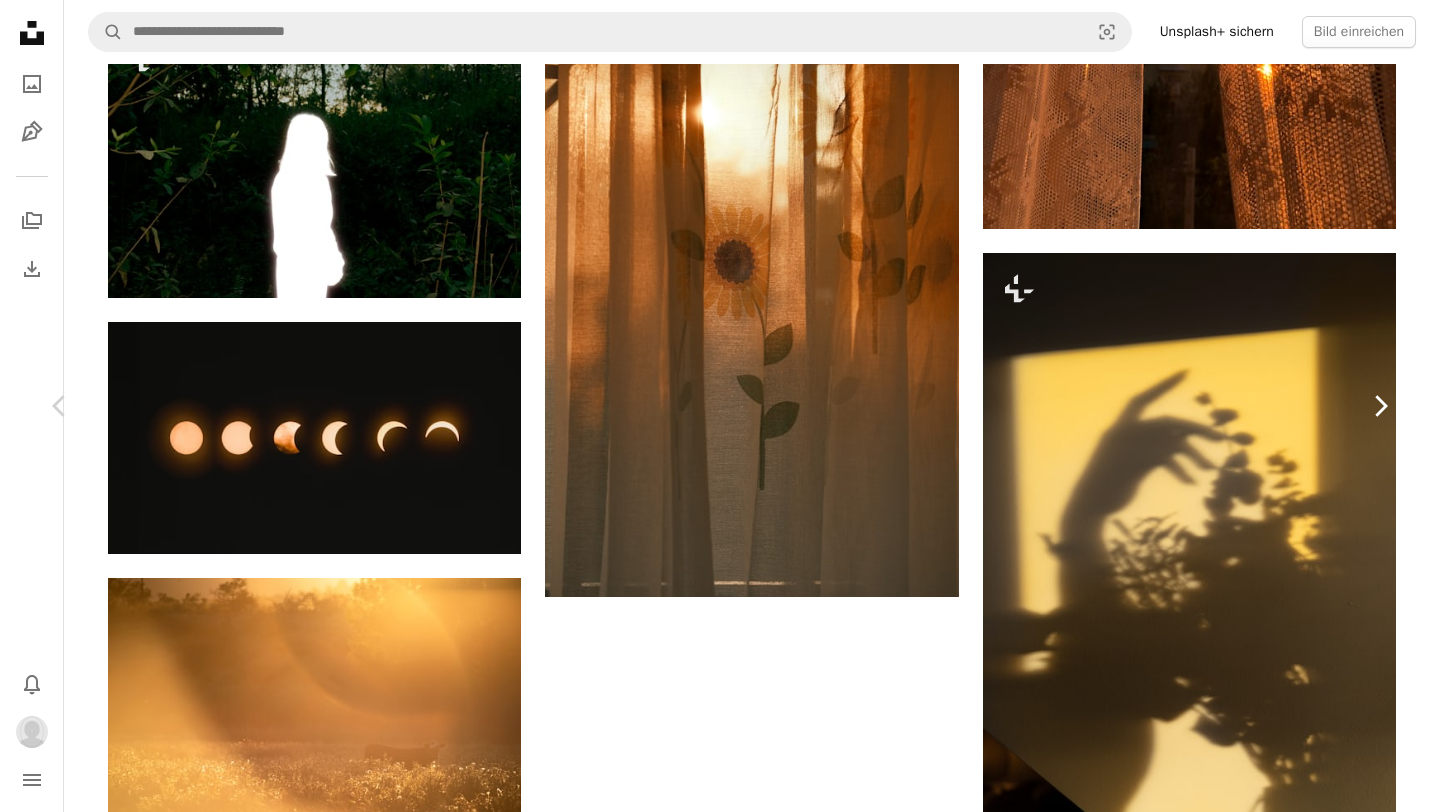 click on "Chevron right" at bounding box center (1380, 406) 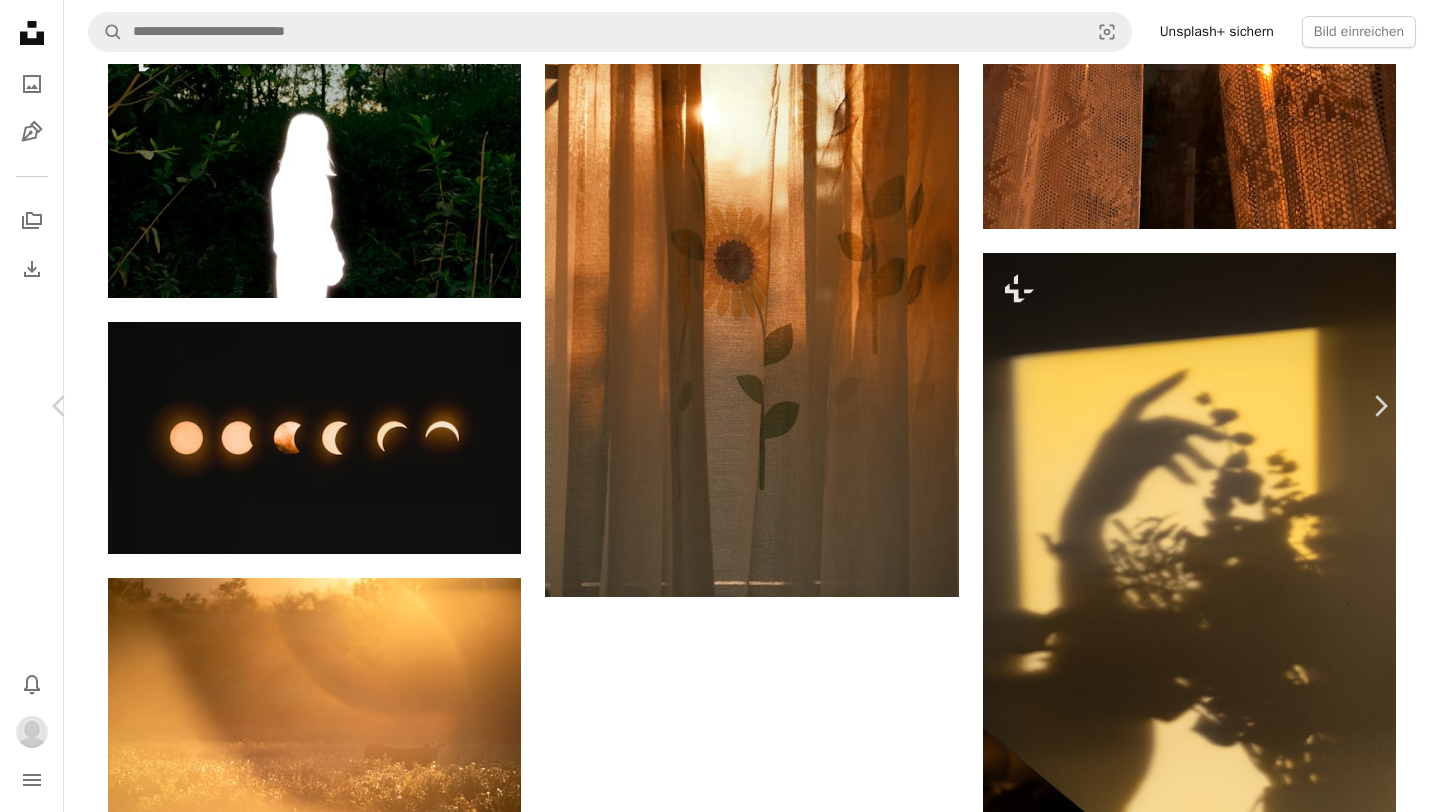 click on "An X shape" at bounding box center [20, 20] 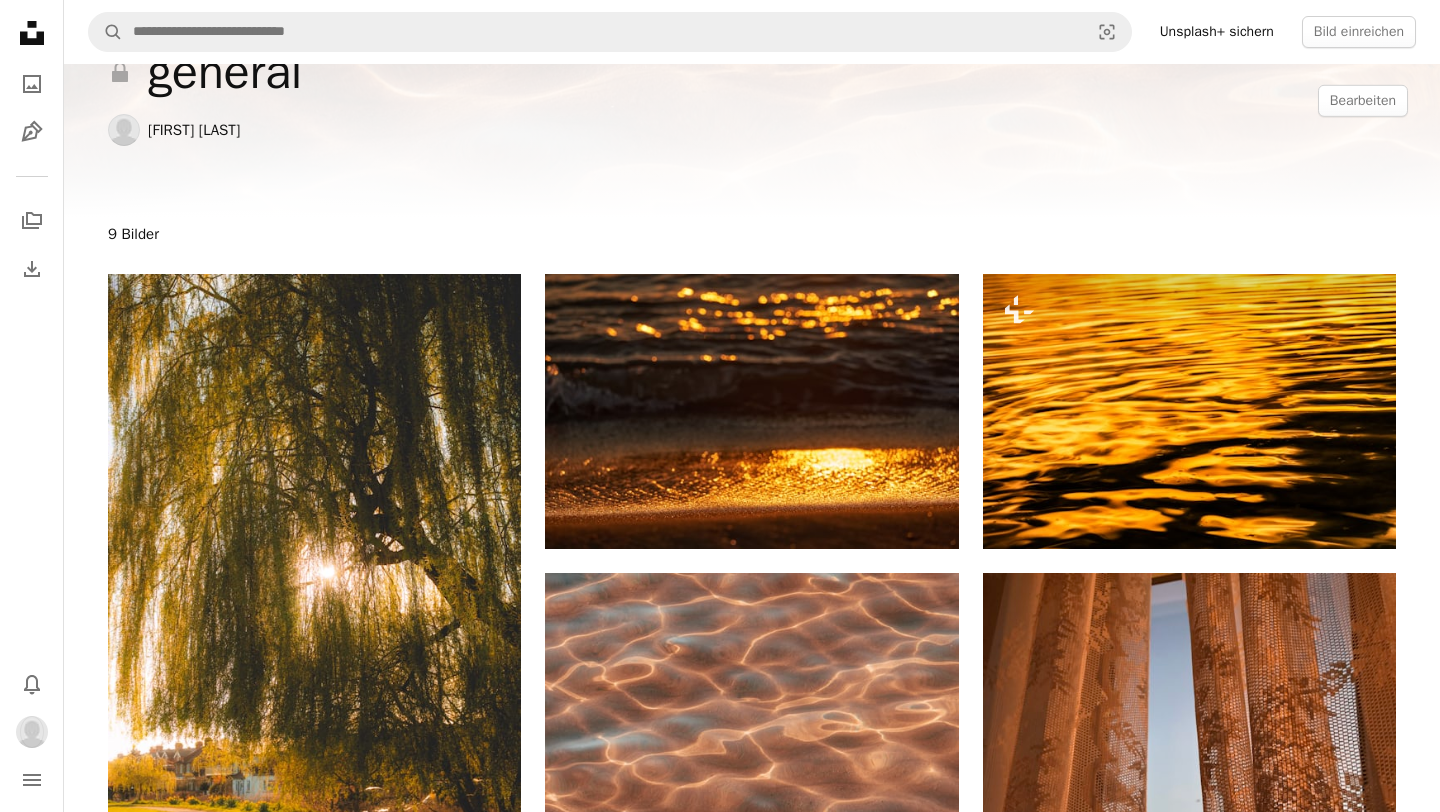 scroll, scrollTop: 79, scrollLeft: 0, axis: vertical 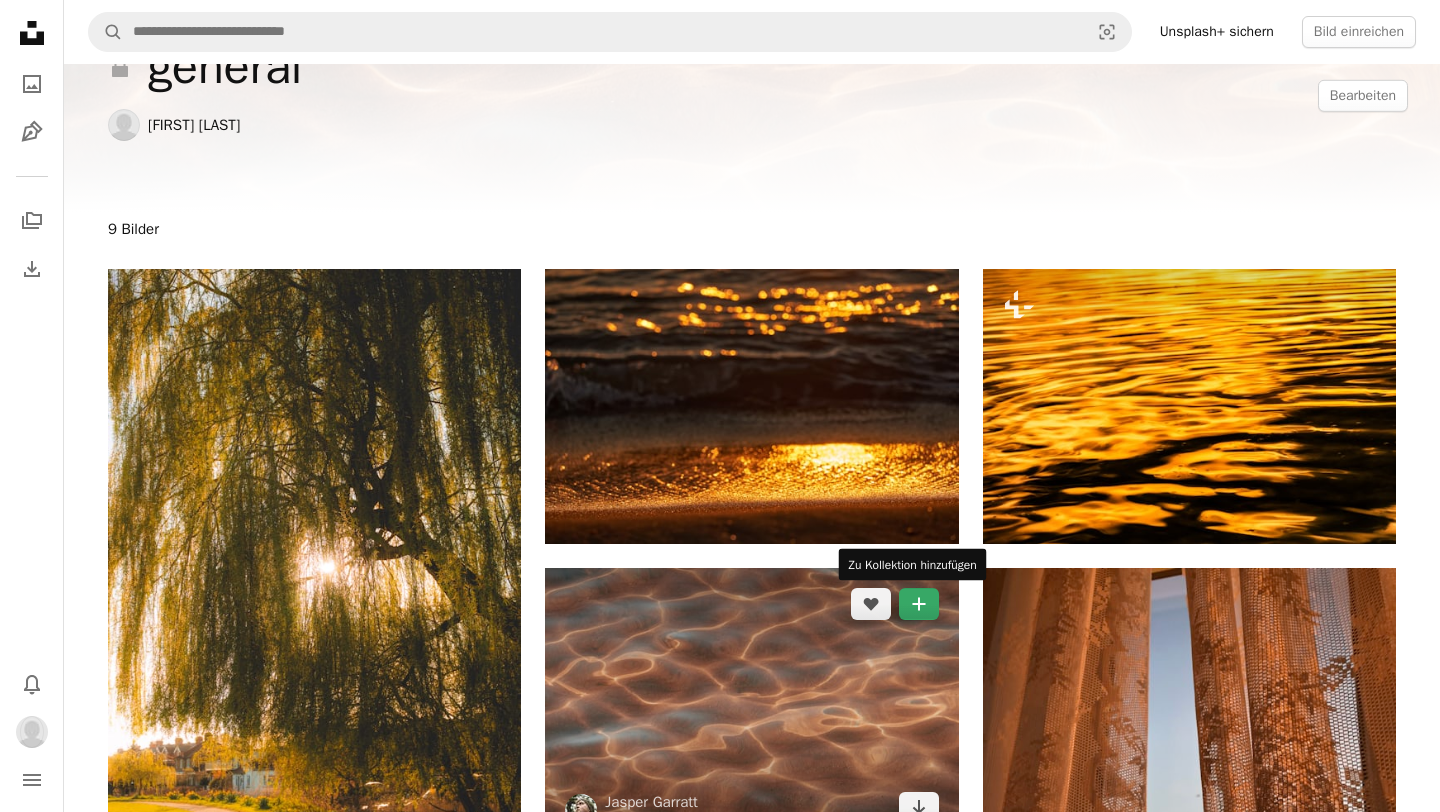 click on "A plus sign" at bounding box center [919, 604] 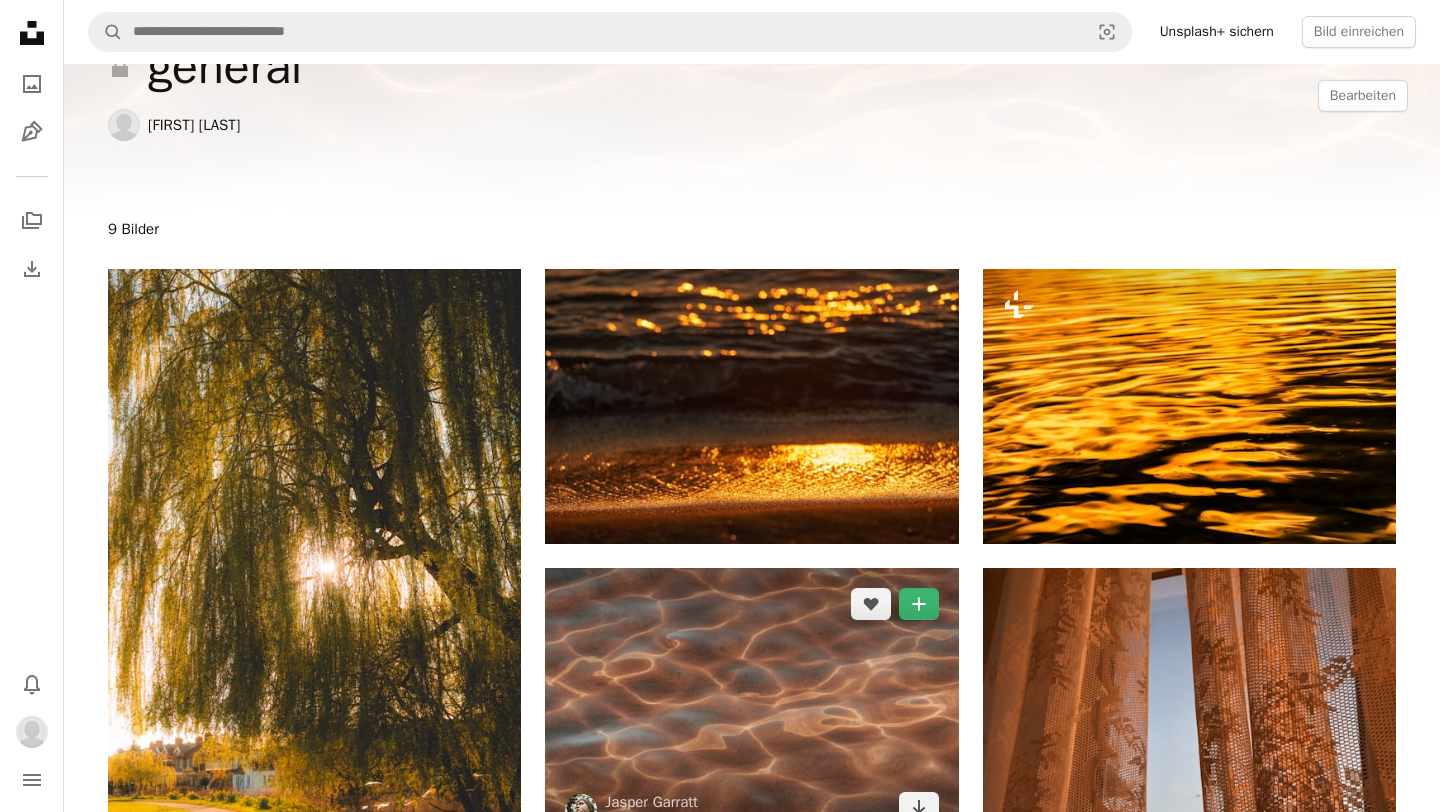 click on "An X shape Zu Kollektion hinzufügen Neue Kollektion erstellen A checkmark A minus sign 9 Fotos A lock general A checkmark A plus sign 1 Foto lily A checkmark A plus sign 3 Fotos willow Neue Kollektion erstellen Name 60 Beschreibung  (optional) 250 Kollektion privat machen A lock Abbrechen Kollektion erstellen" at bounding box center (720, 2759) 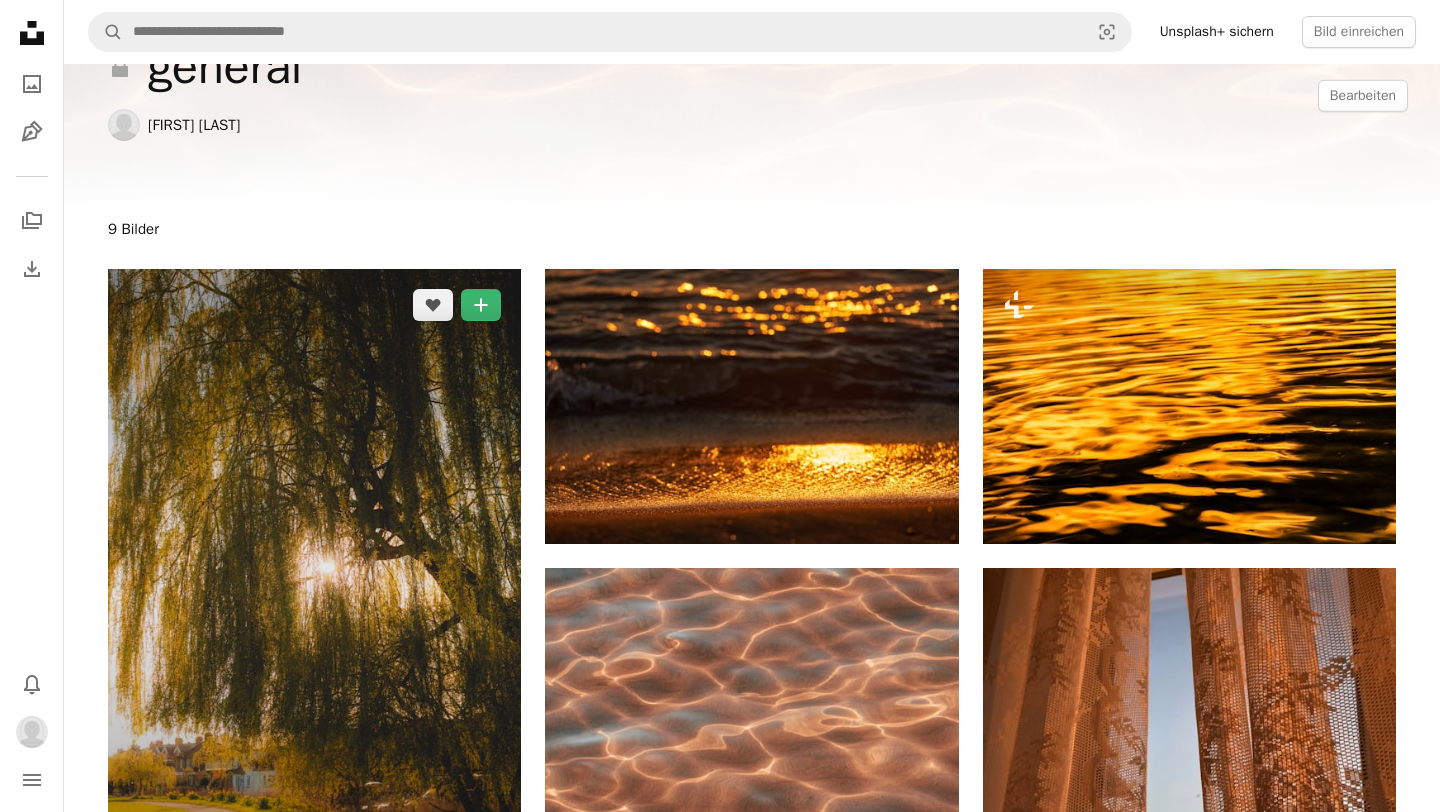 click at bounding box center [314, 579] 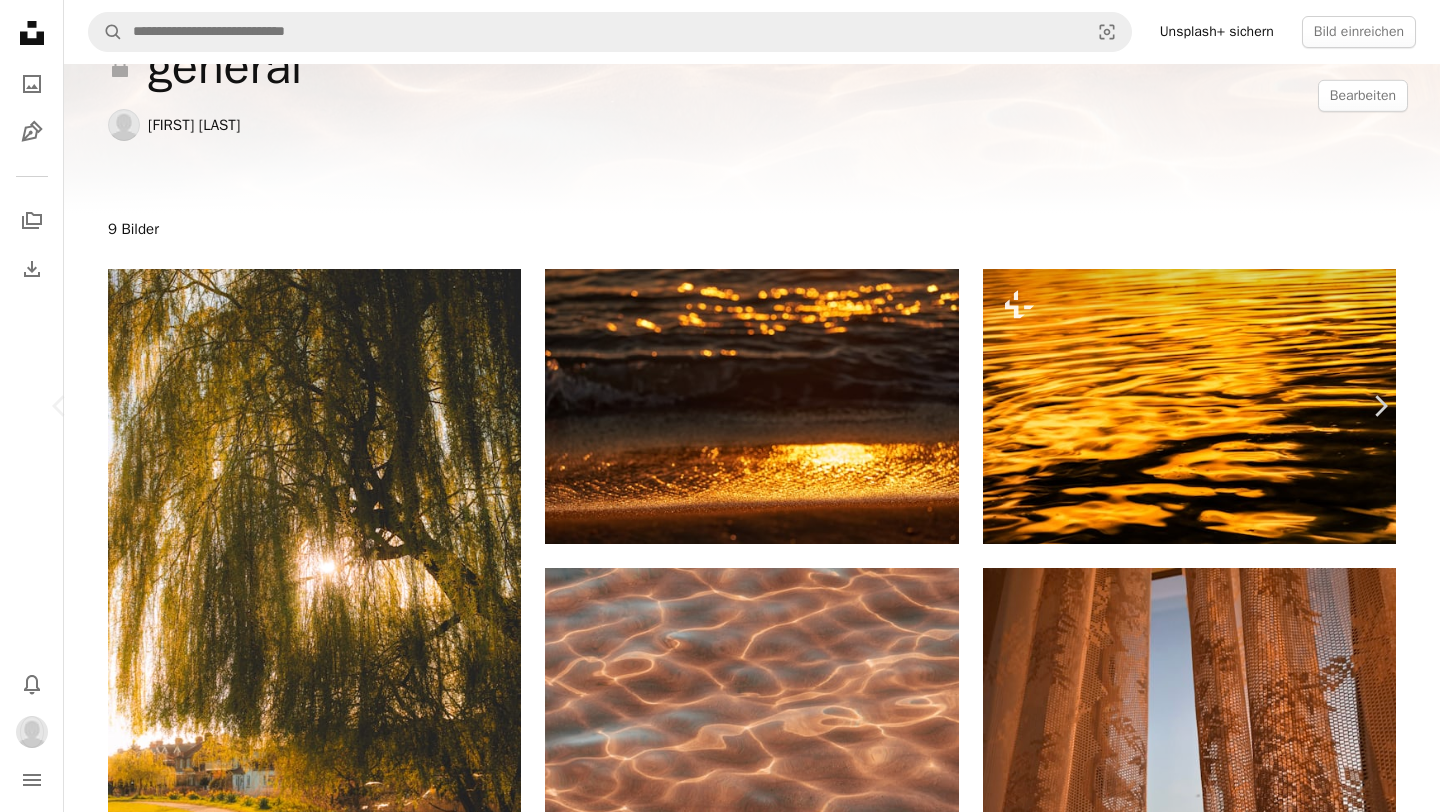 scroll, scrollTop: 5605, scrollLeft: 0, axis: vertical 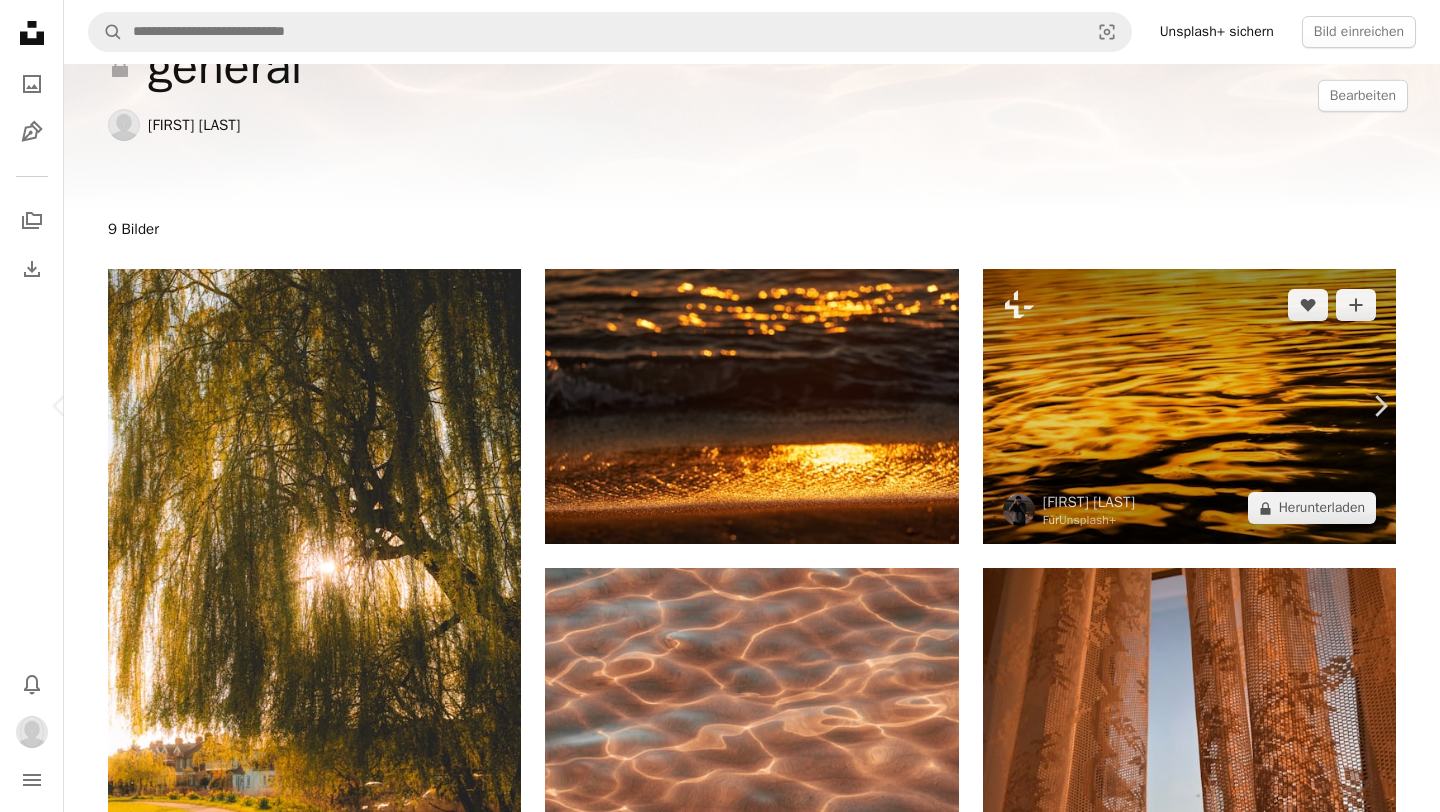 click on "An X shape Chevron left Chevron right [FIRST] [LAST] Für Anfragen verfügbar A checkmark inside of a circle A heart A plus sign Bild bearbeiten   Plus sign for Unsplash+ Herunterladen Chevron down Zoom in Aufrufe 1.644 Downloads 28 A forward-right arrow Teilen Info icon Info More Actions A map marker [CITY], [COUNTRY] Calendar outlined Veröffentlicht am  [DATE] Camera SONY, ILCE-7M4 Safety Kostenlos zu verwenden im Rahmen der  Unsplash Lizenz Garten Licht Blätter Park Sonnenlicht draußen Friedlich Goldene Stunde Natürliche Schönheit ruhig verträumt Laub Äste Ruhe Sunburst Trauerweide Hintergrundbeleuchtung Natürliche Welt Wald Land Ähnliche Premium-Bilder auf iStock durchsuchen  |  20 % Rabatt mit Aktionscode UNSPLASH20 Mehr auf iStock anzeigen  ↗ Ähnliche Bilder A heart A plus sign [FIRST] [LAST] Für Anfragen verfügbar A checkmark inside of a circle Arrow pointing down Plus sign for Unsplash+ A heart A plus sign [FIRST] [LAST] Für  Unsplash+ A lock   Herunterladen A heart A plus sign" at bounding box center (720, 2759) 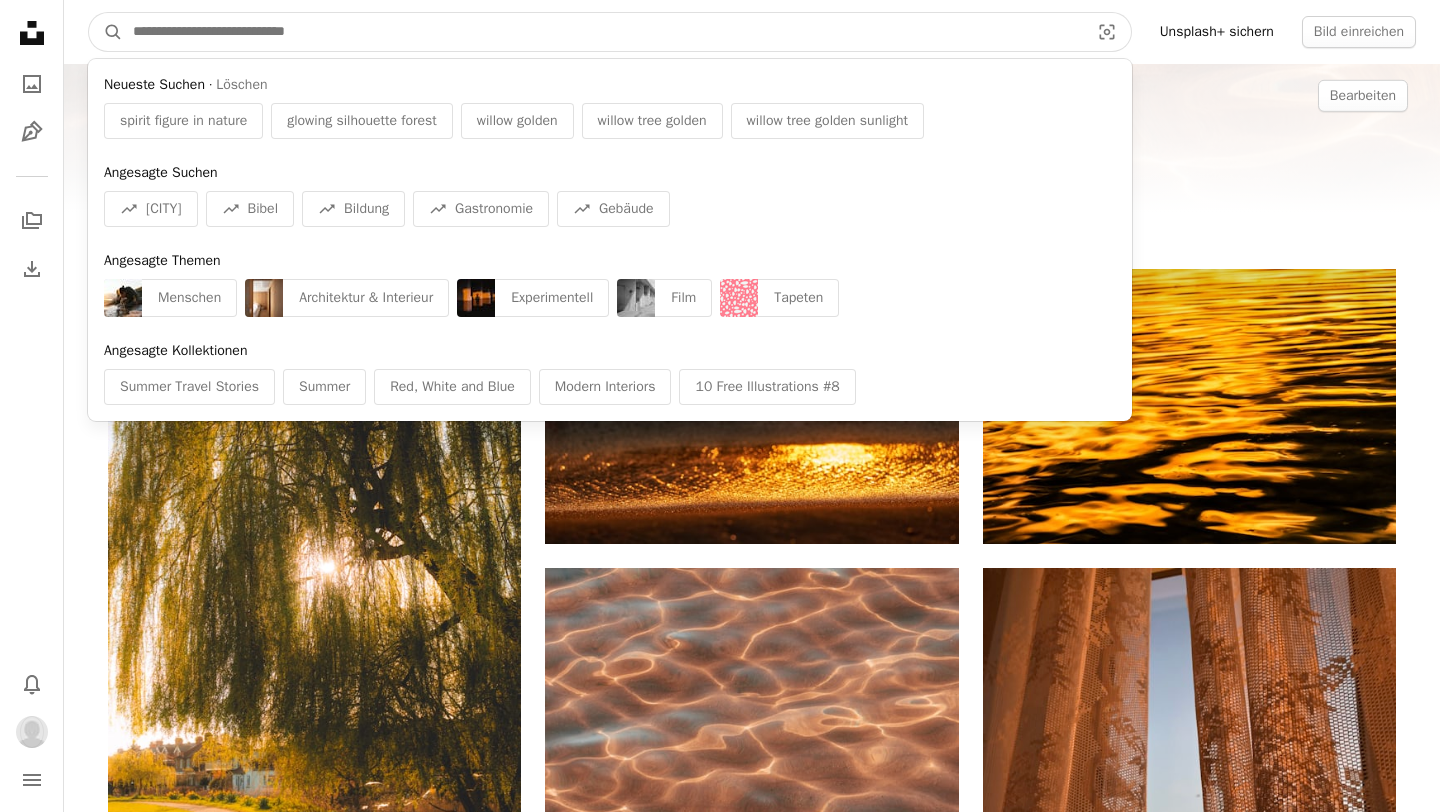 click at bounding box center [603, 32] 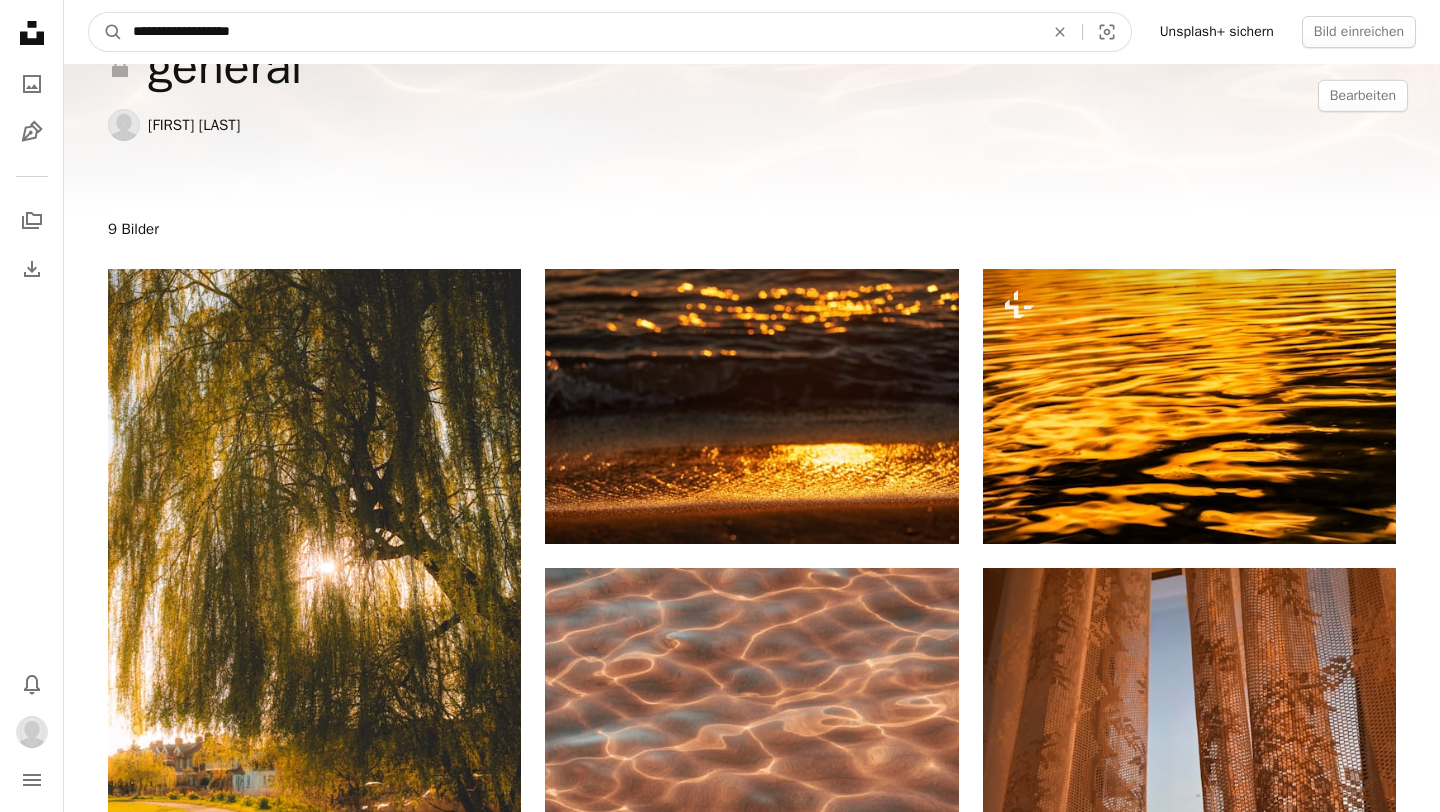 type on "**********" 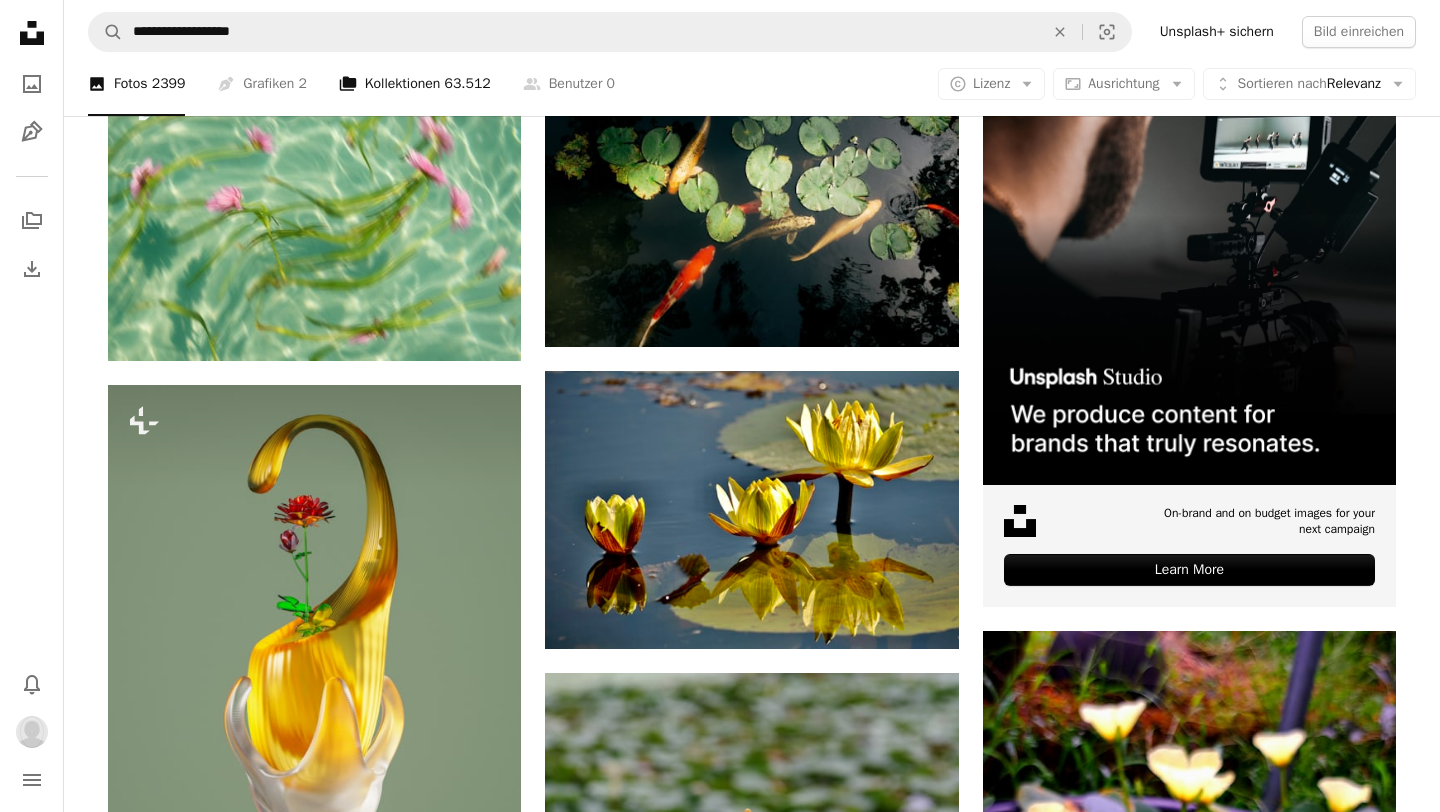 scroll, scrollTop: 426, scrollLeft: 0, axis: vertical 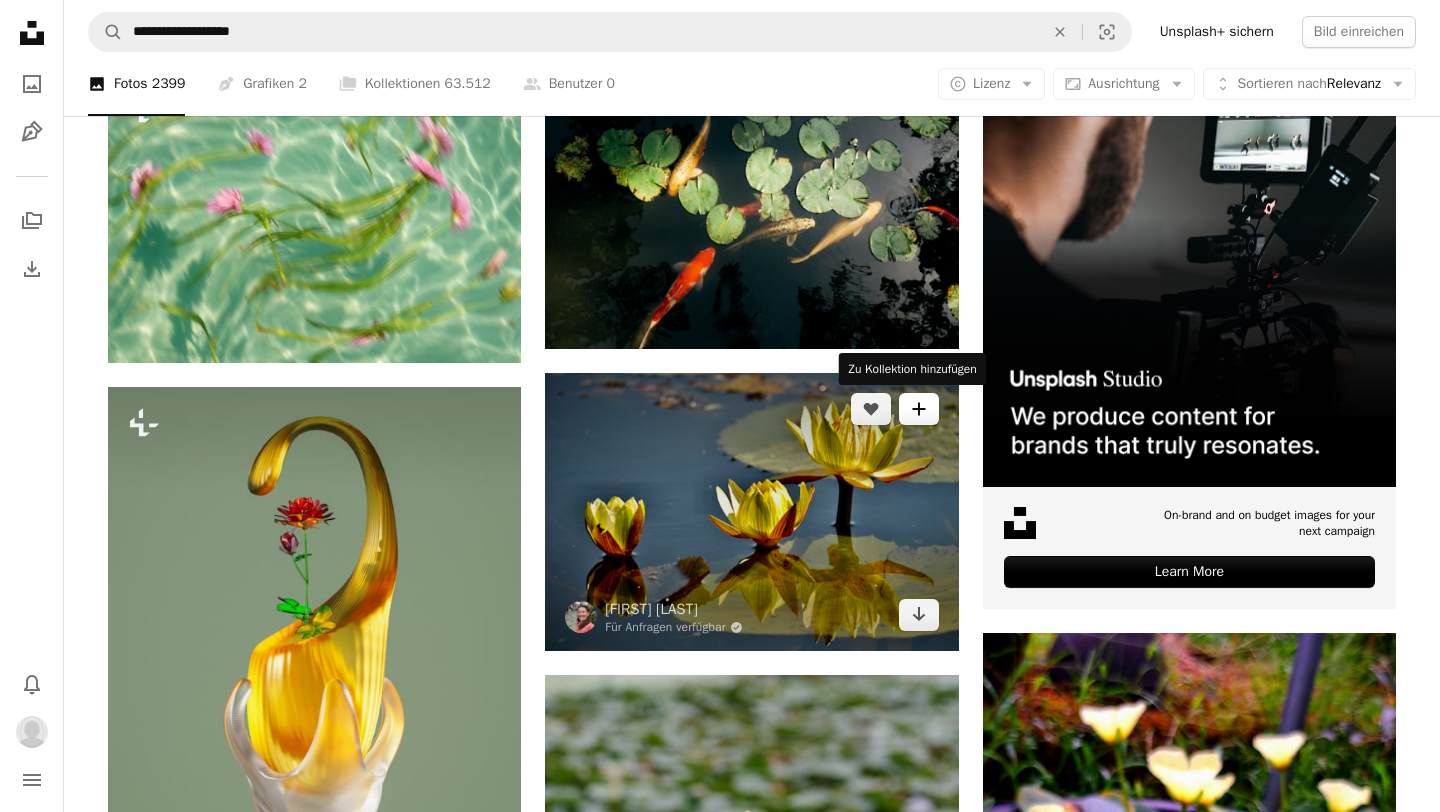click on "A plus sign" 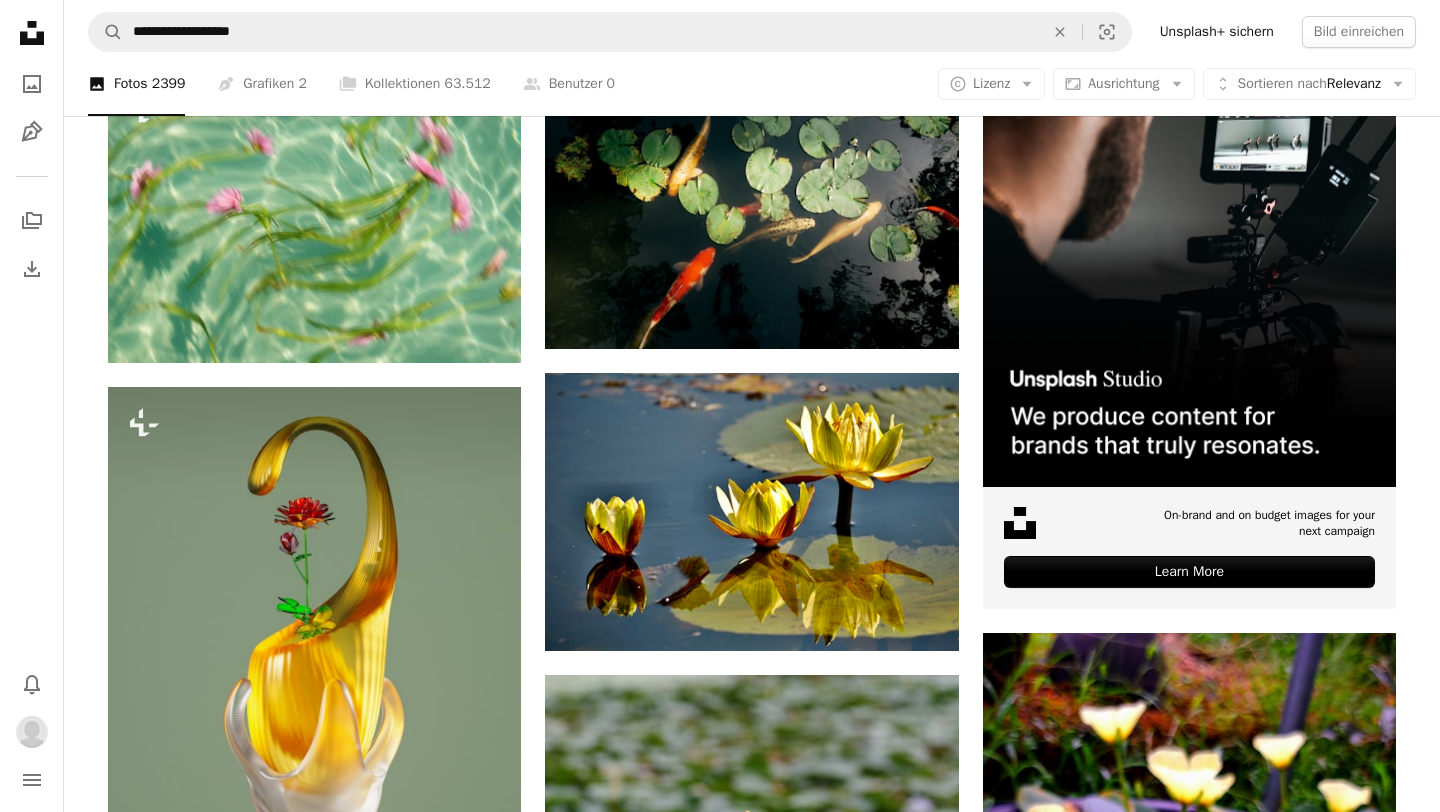 click on "A lock general" at bounding box center (875, 4670) 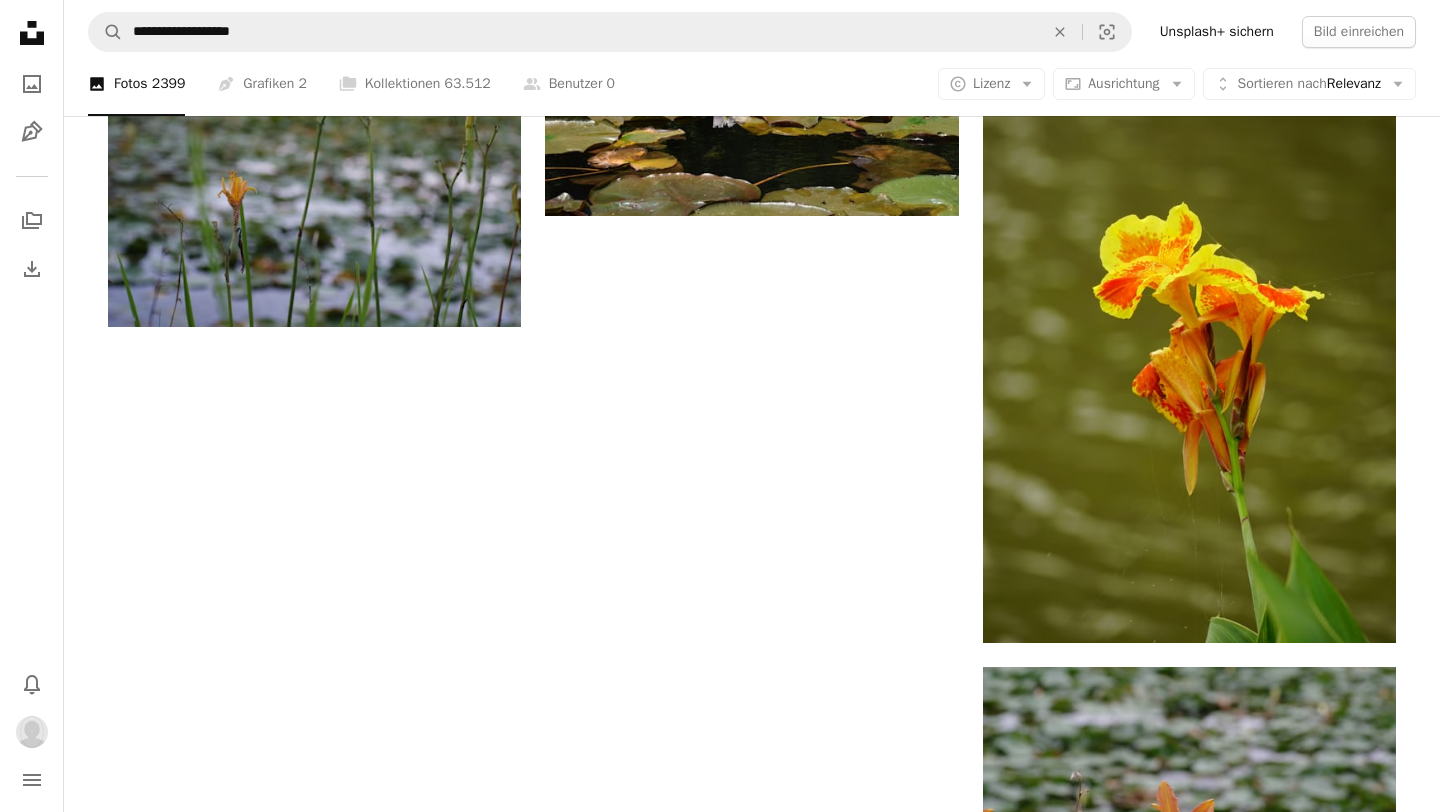 scroll, scrollTop: 2893, scrollLeft: 0, axis: vertical 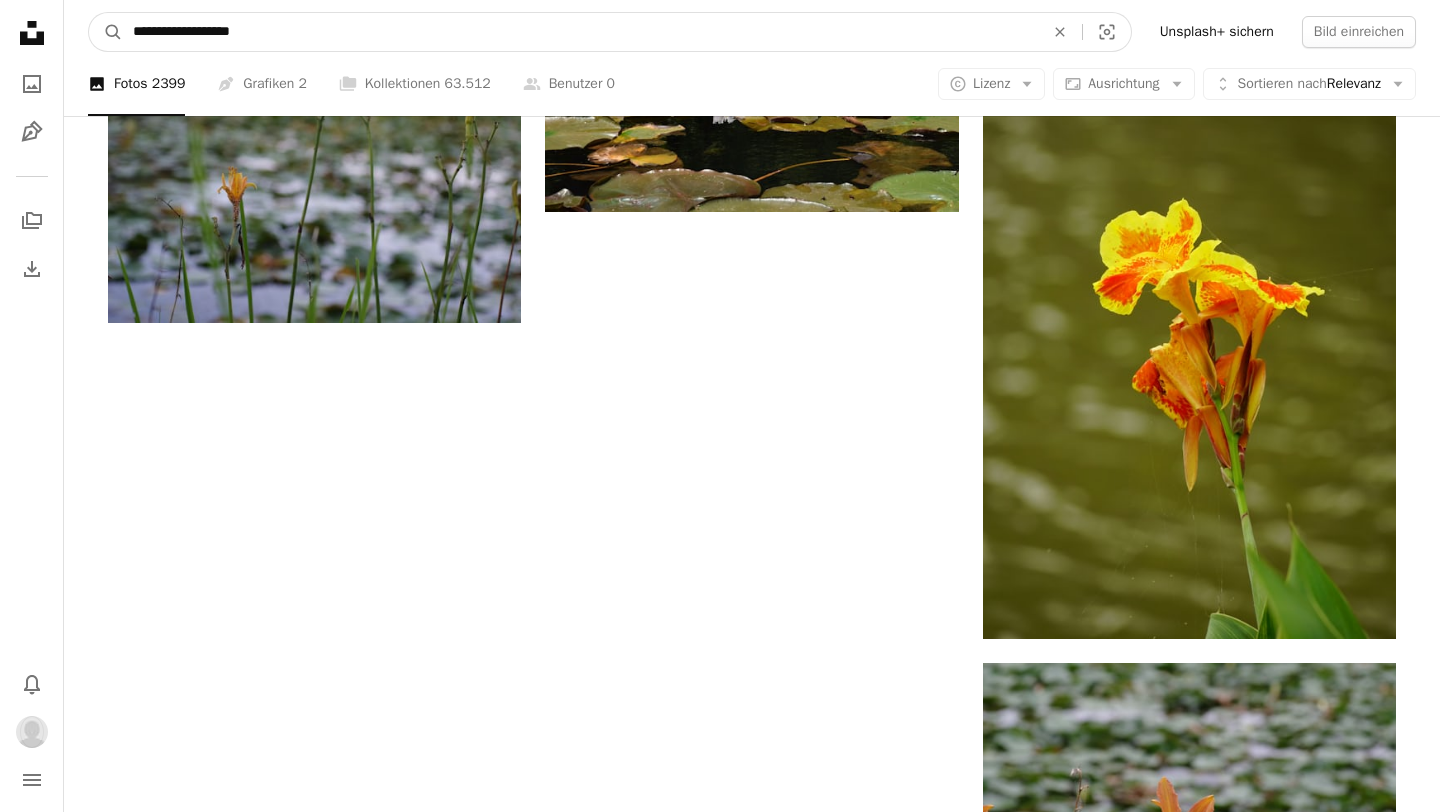 click on "**********" at bounding box center (580, 32) 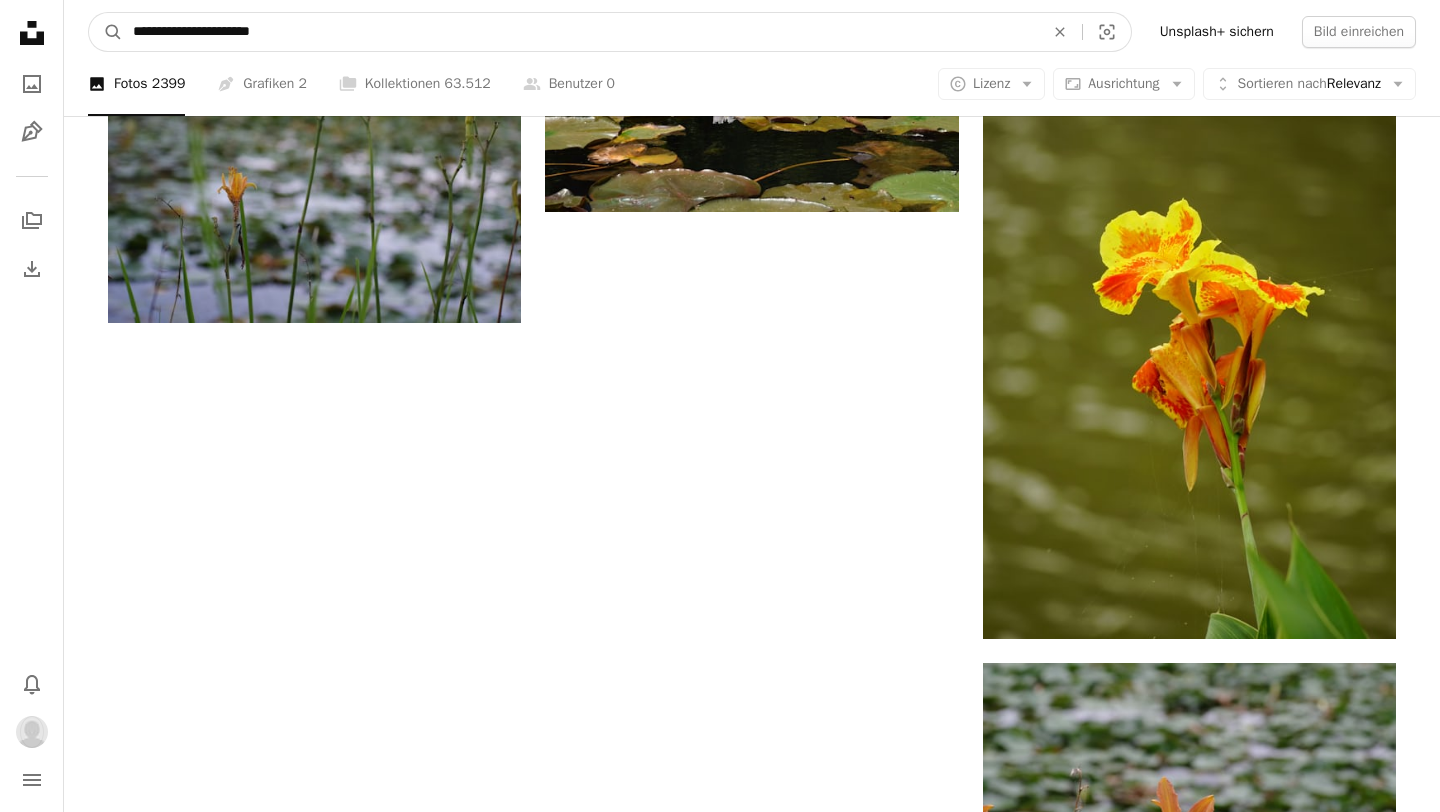type on "**********" 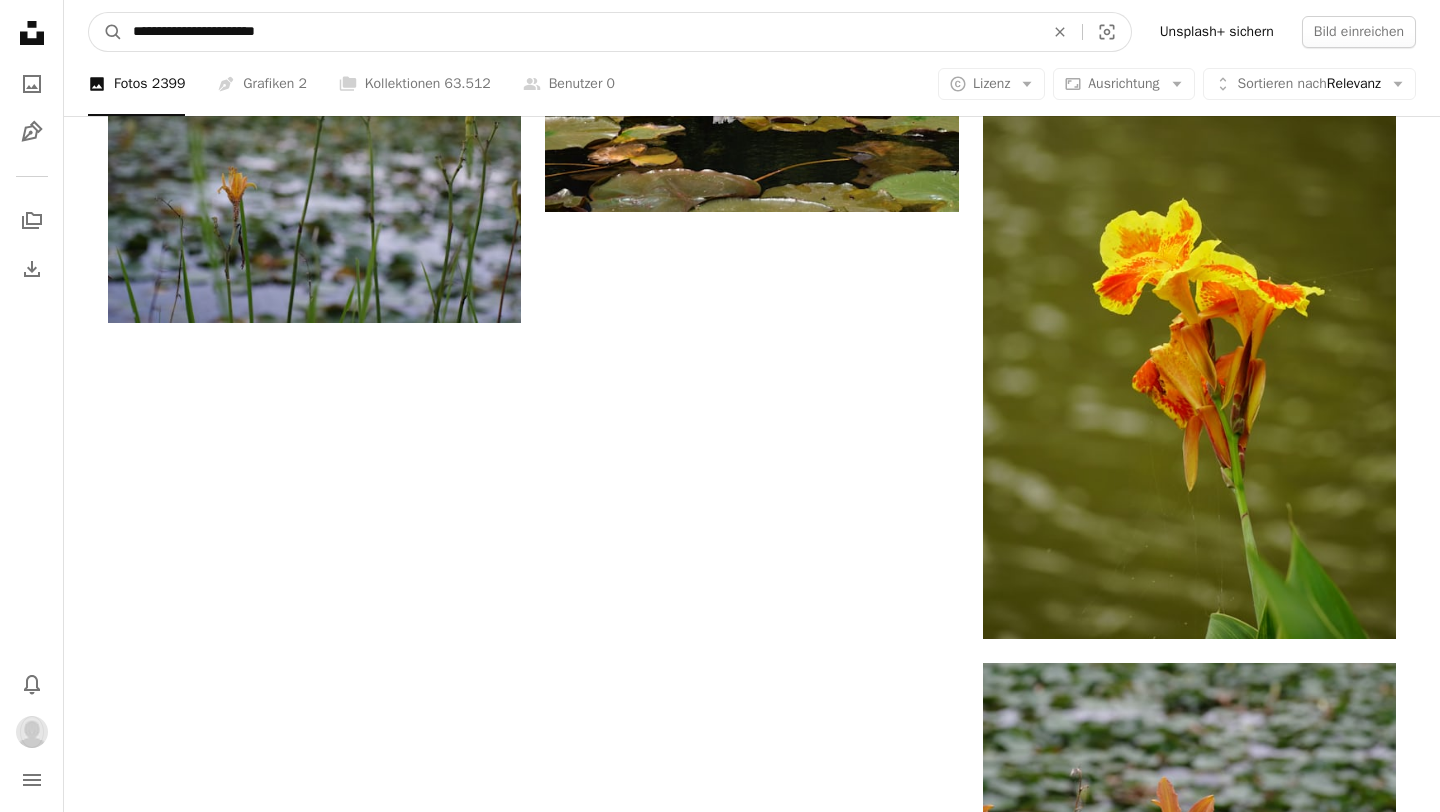 click on "A magnifying glass" at bounding box center [106, 32] 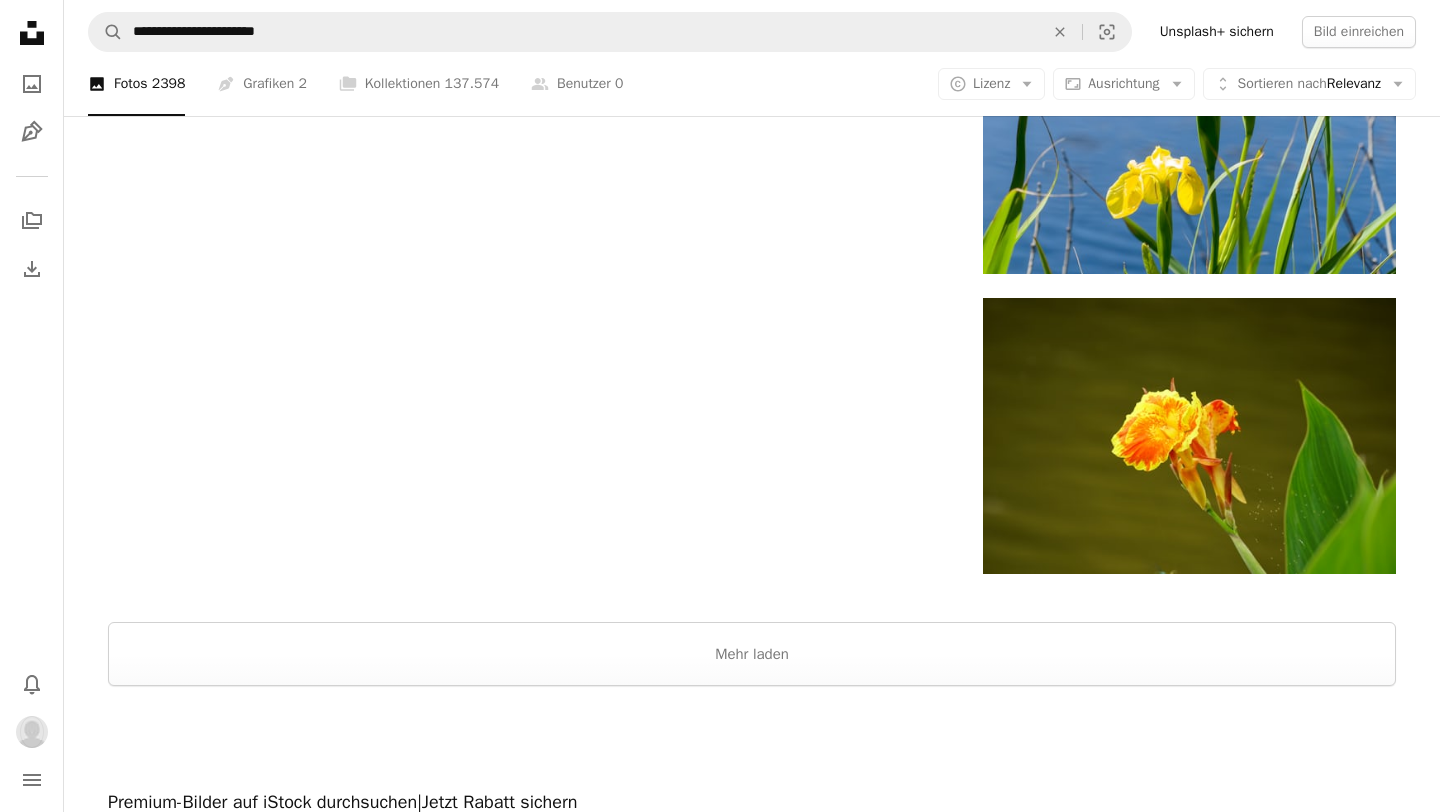 scroll, scrollTop: 3218, scrollLeft: 0, axis: vertical 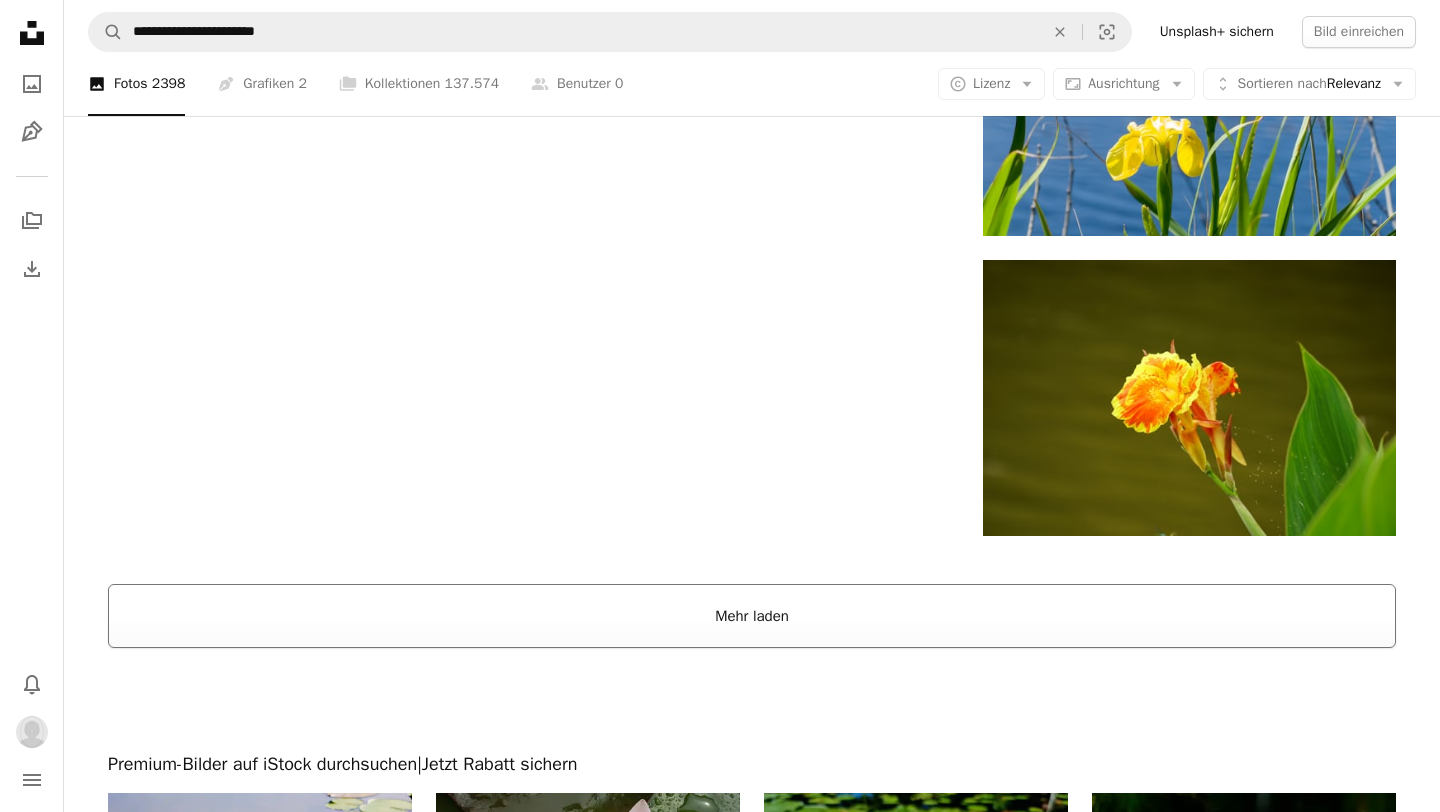 click on "Mehr laden" at bounding box center (752, 616) 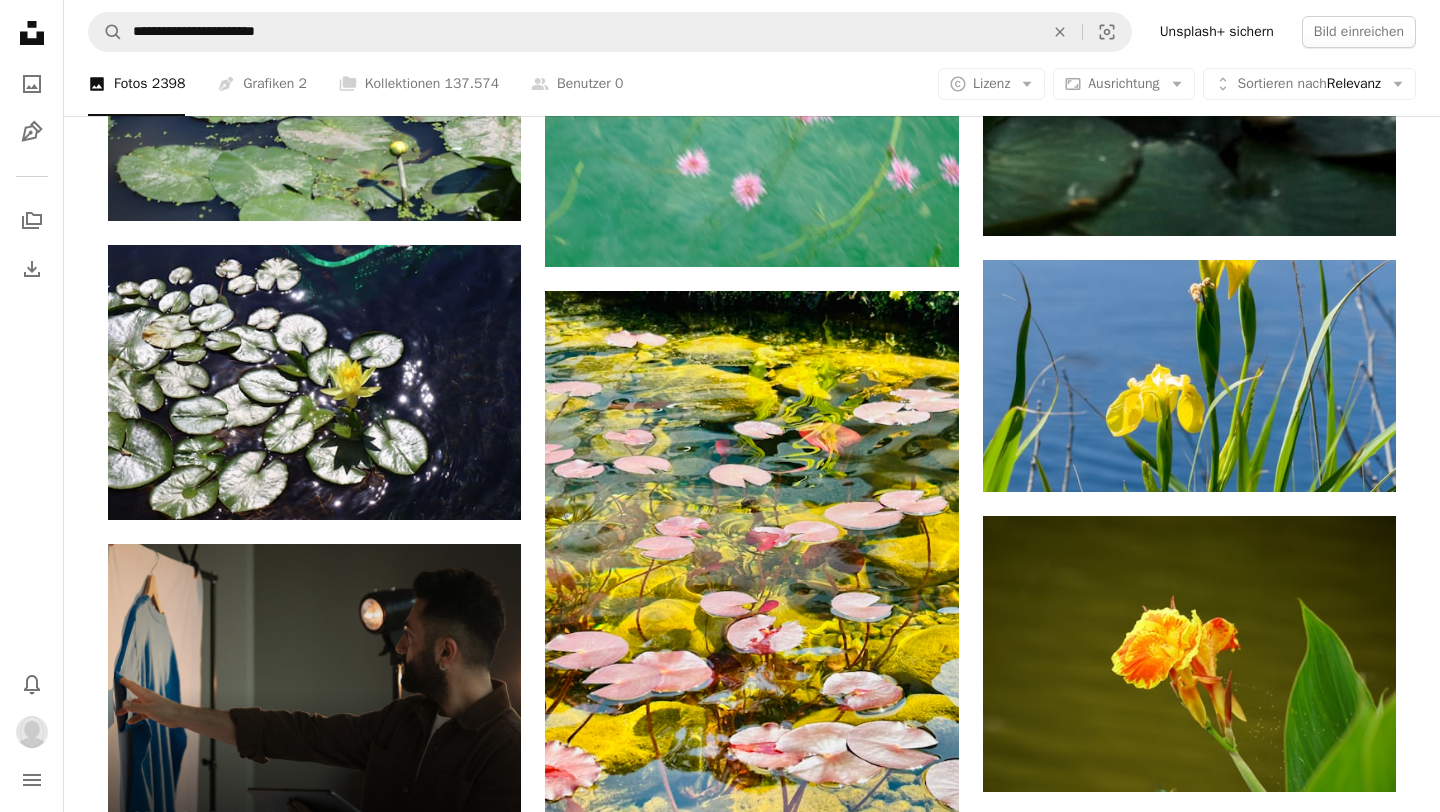 scroll, scrollTop: 2973, scrollLeft: 0, axis: vertical 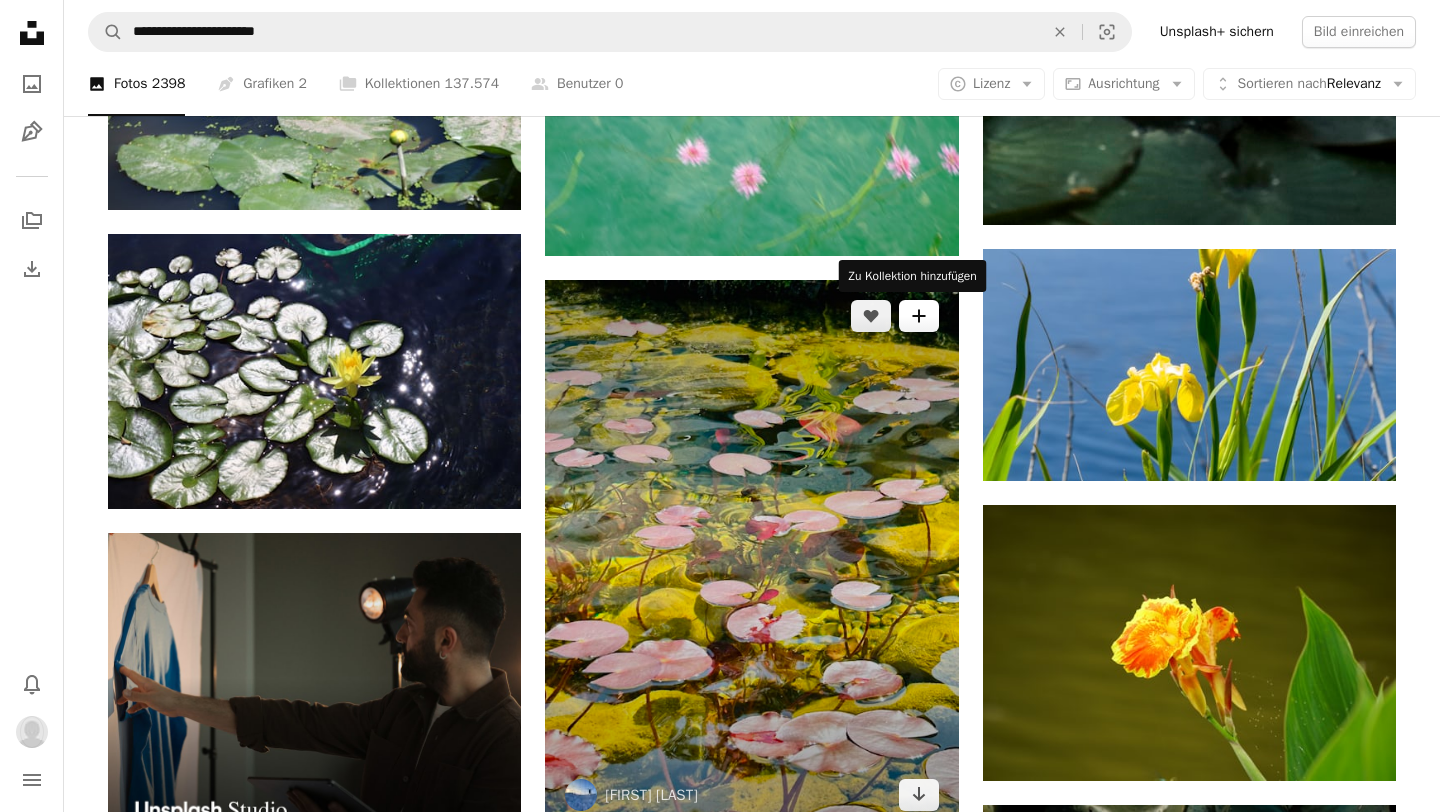 click 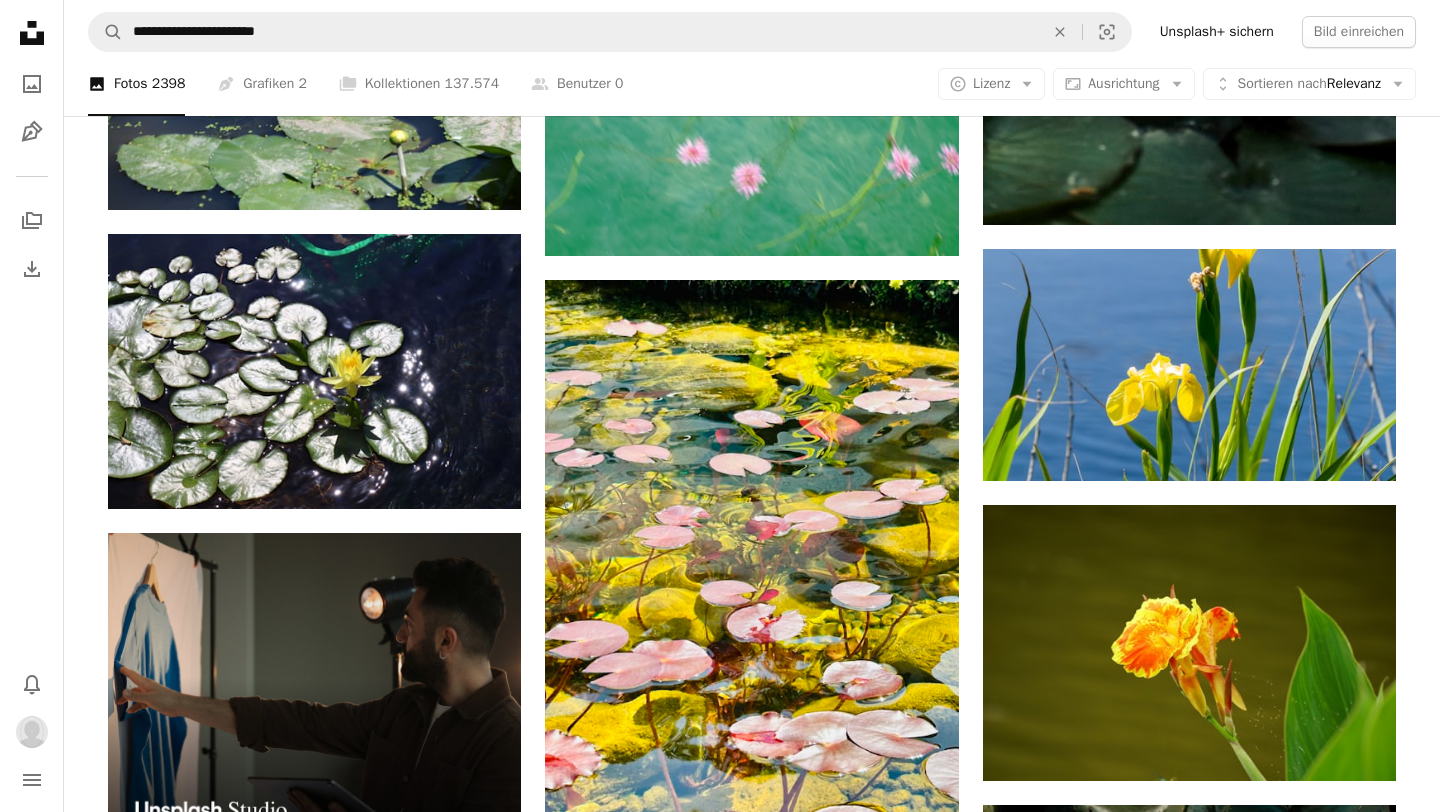 click on "A lock general" at bounding box center (875, 4541) 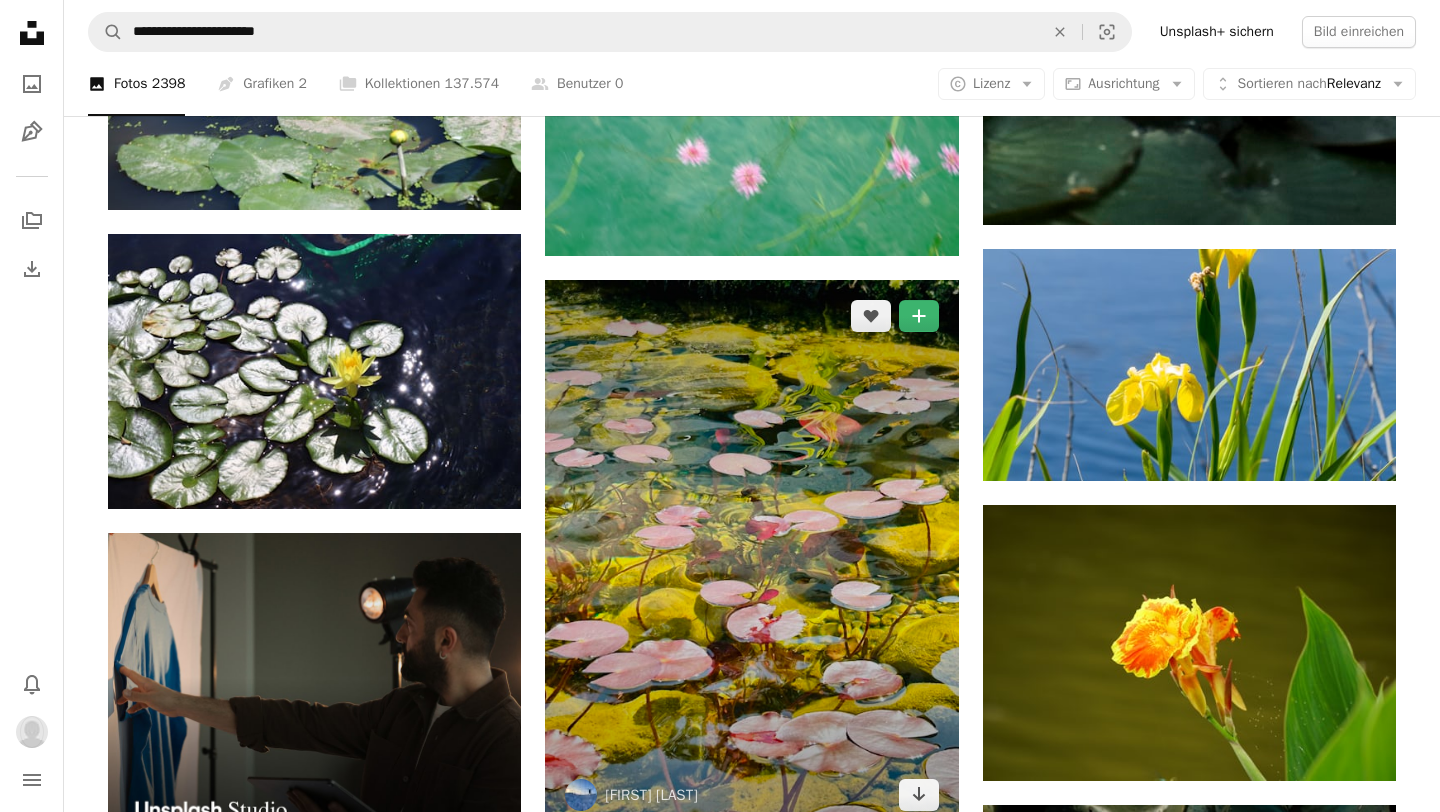 click on "An X shape Zu Kollektion hinzufügen Neue Kollektion erstellen A checkmark A minus sign 11 Fotos A lock general A checkmark A plus sign 1 Foto lily A checkmark A plus sign 3 Fotos willow Neue Kollektion erstellen Name 60 Beschreibung  (optional) 250 Kollektion privat machen A lock Abbrechen Kollektion erstellen" at bounding box center (720, 4599) 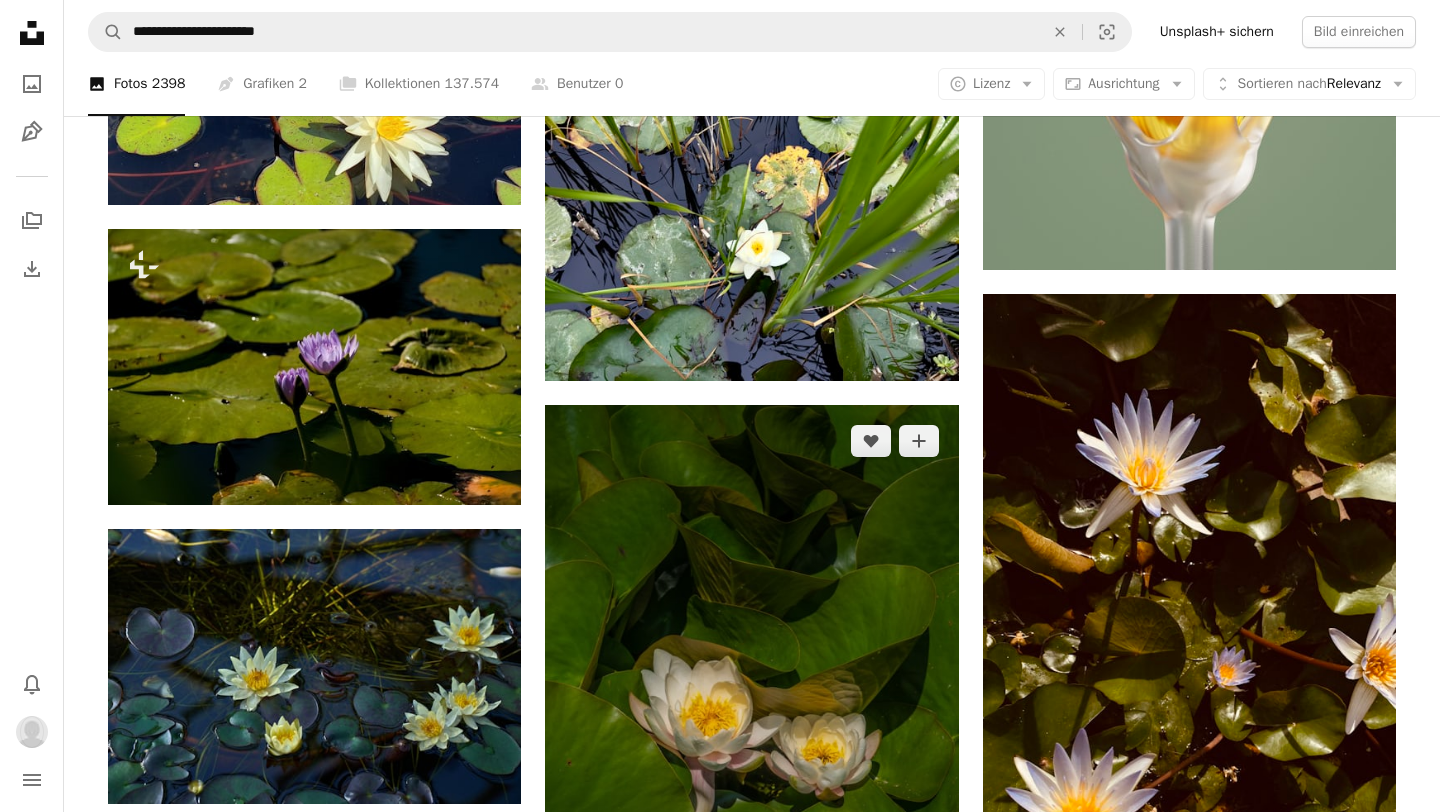 scroll, scrollTop: 7156, scrollLeft: 0, axis: vertical 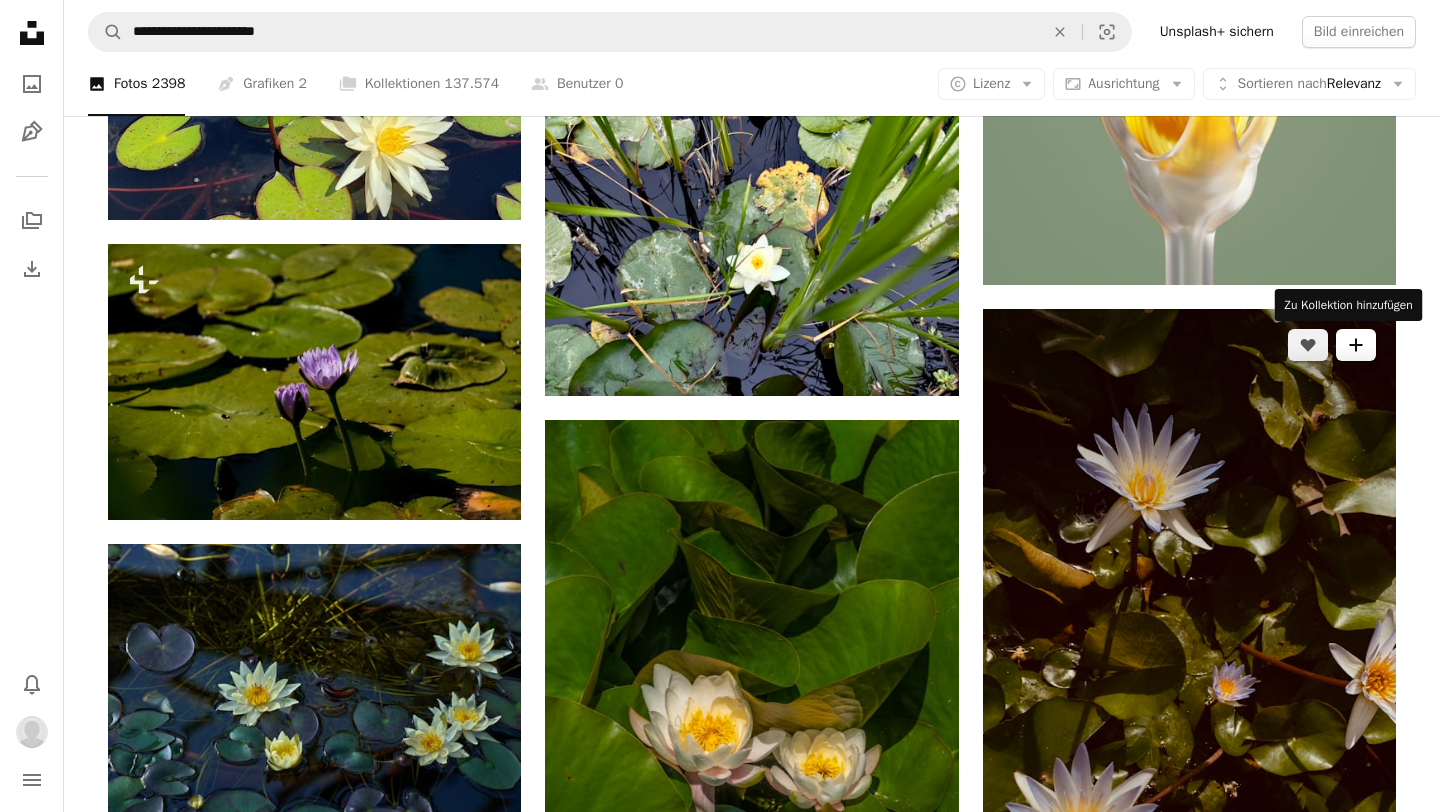 click on "A plus sign" at bounding box center [1356, 345] 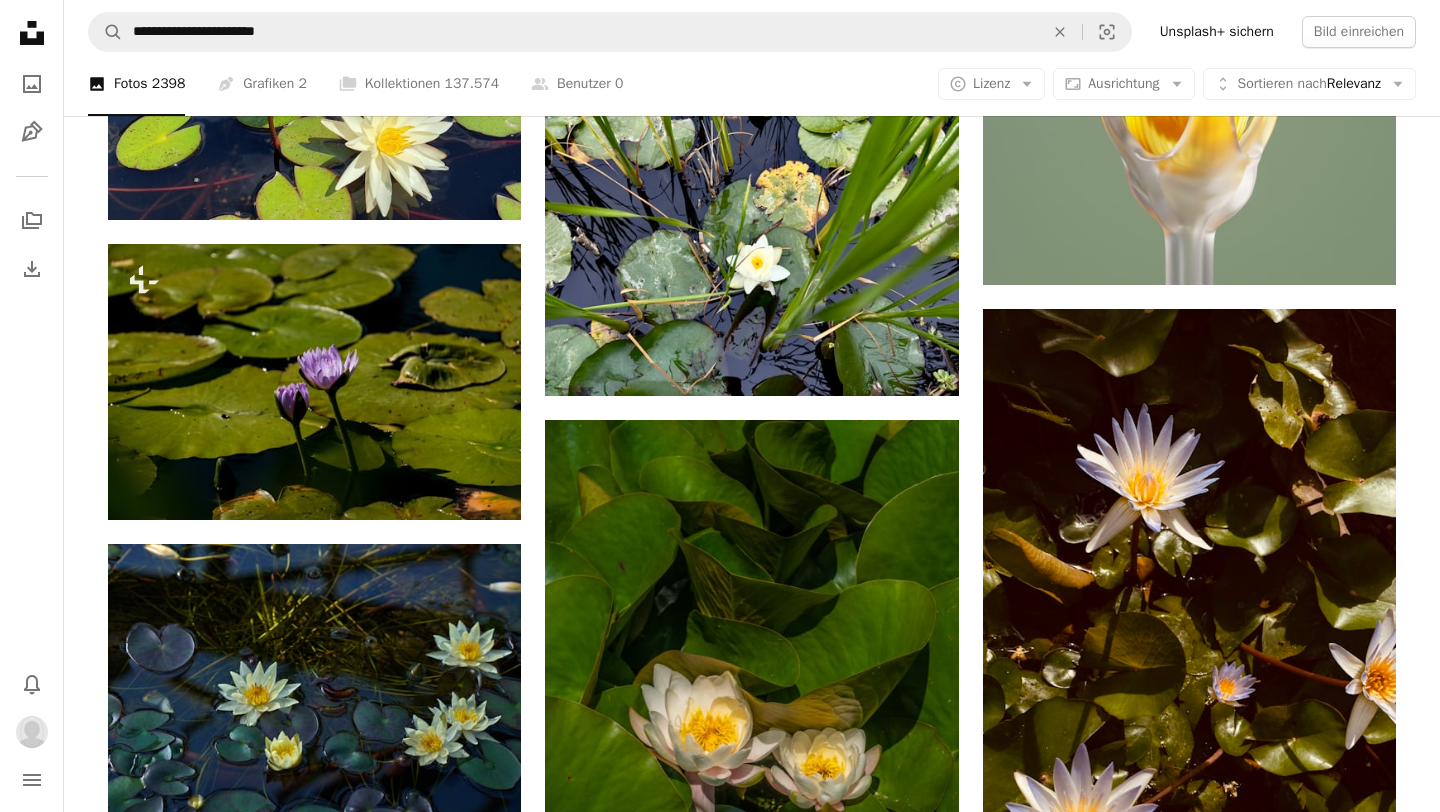 click on "A lock general" at bounding box center [875, 3871] 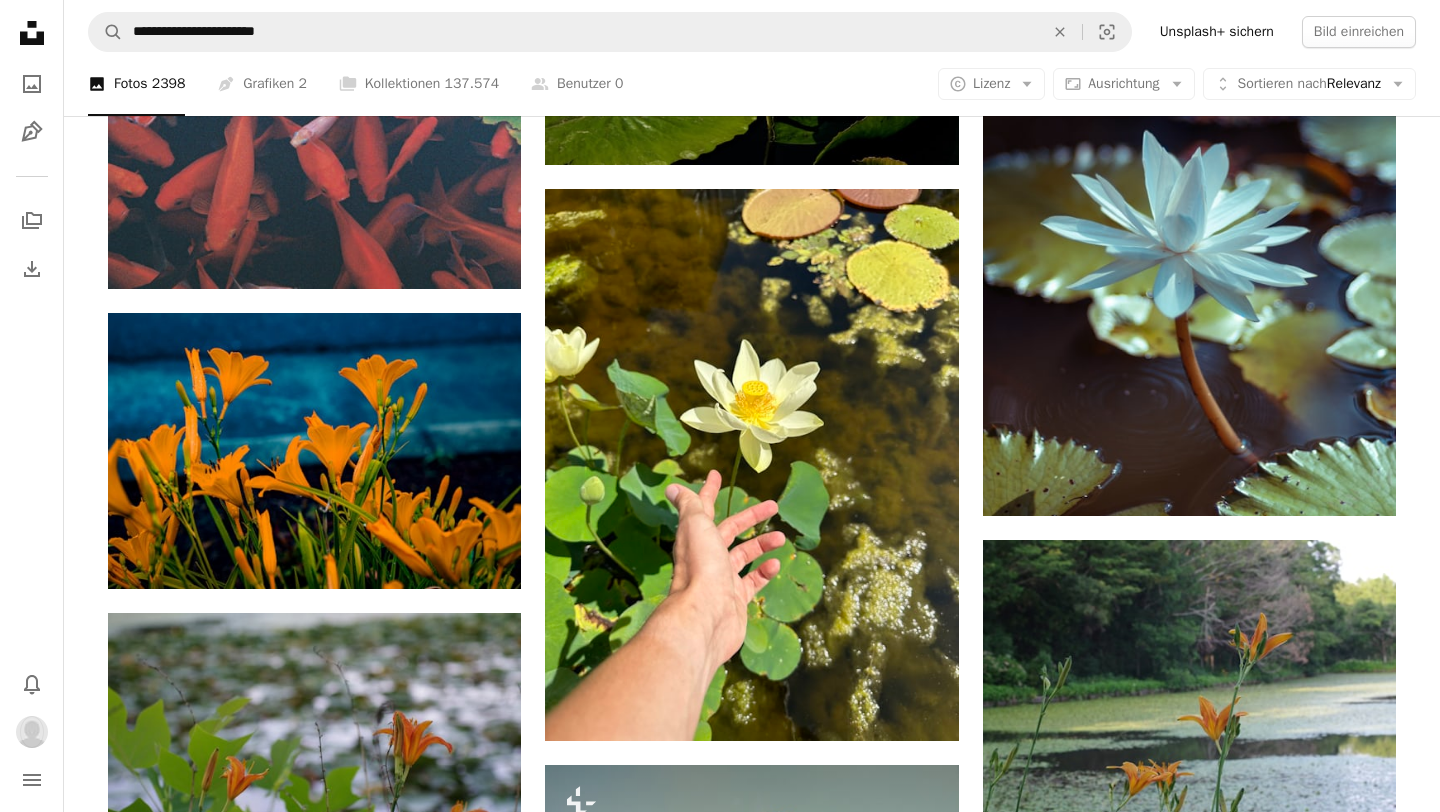 scroll, scrollTop: 8348, scrollLeft: 0, axis: vertical 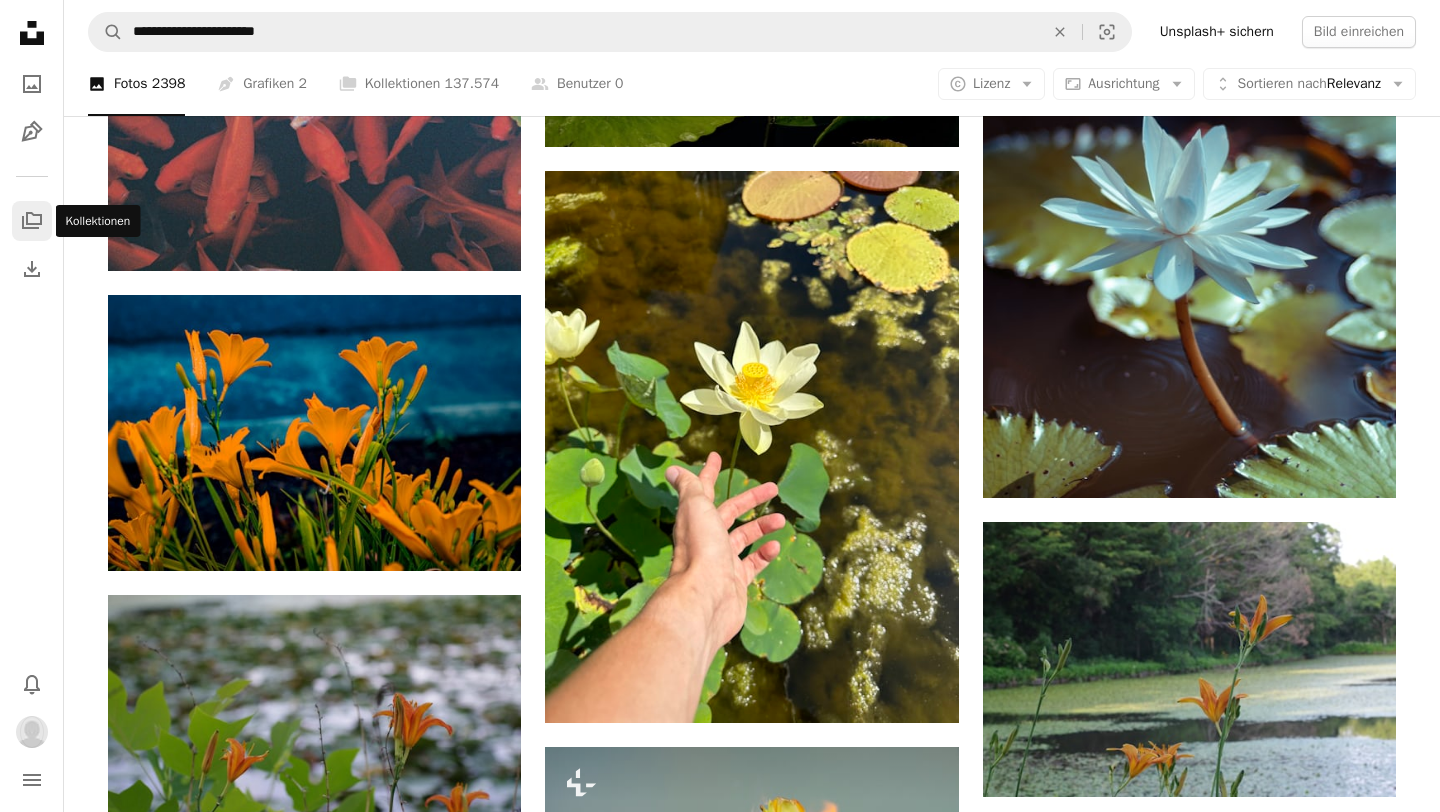 click 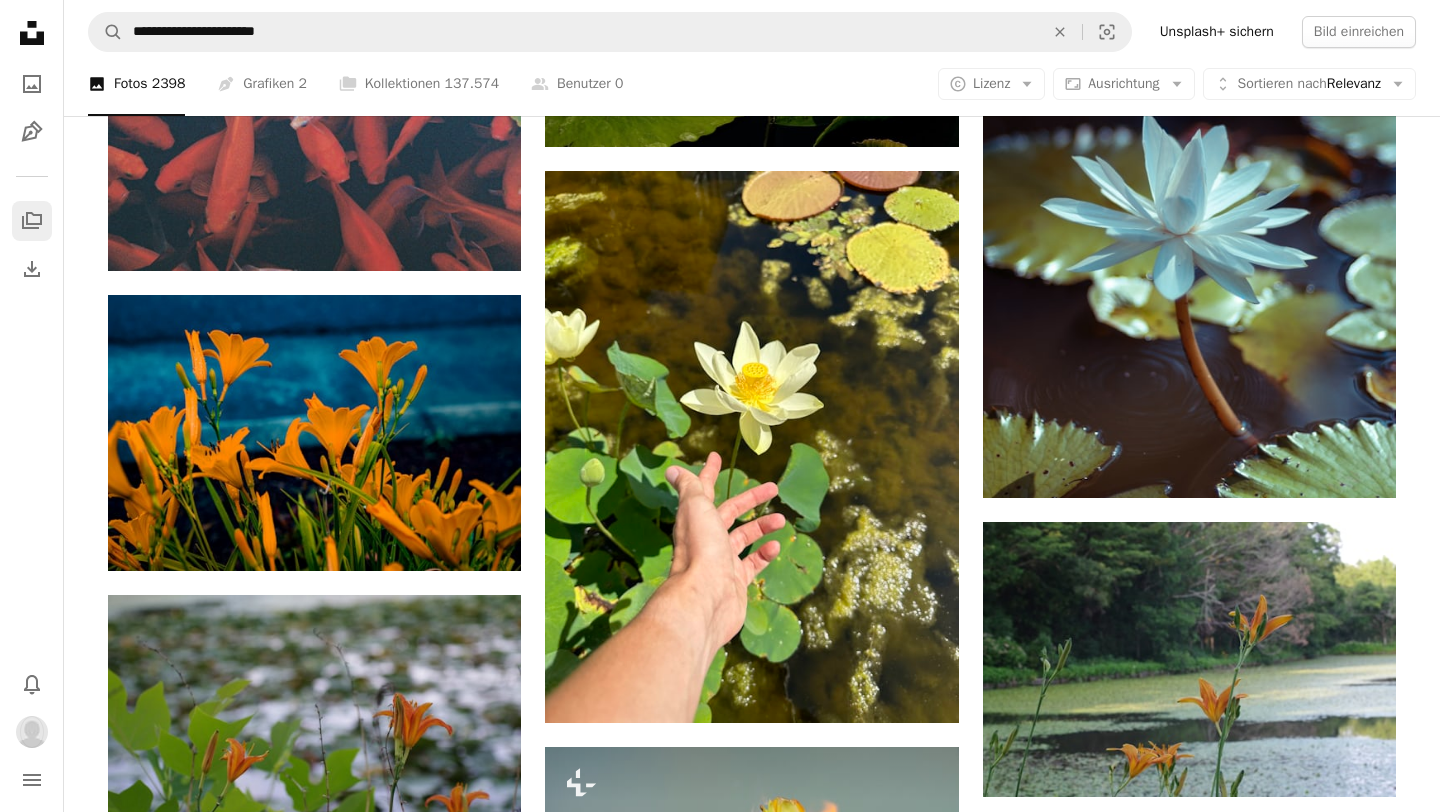 scroll, scrollTop: 0, scrollLeft: 0, axis: both 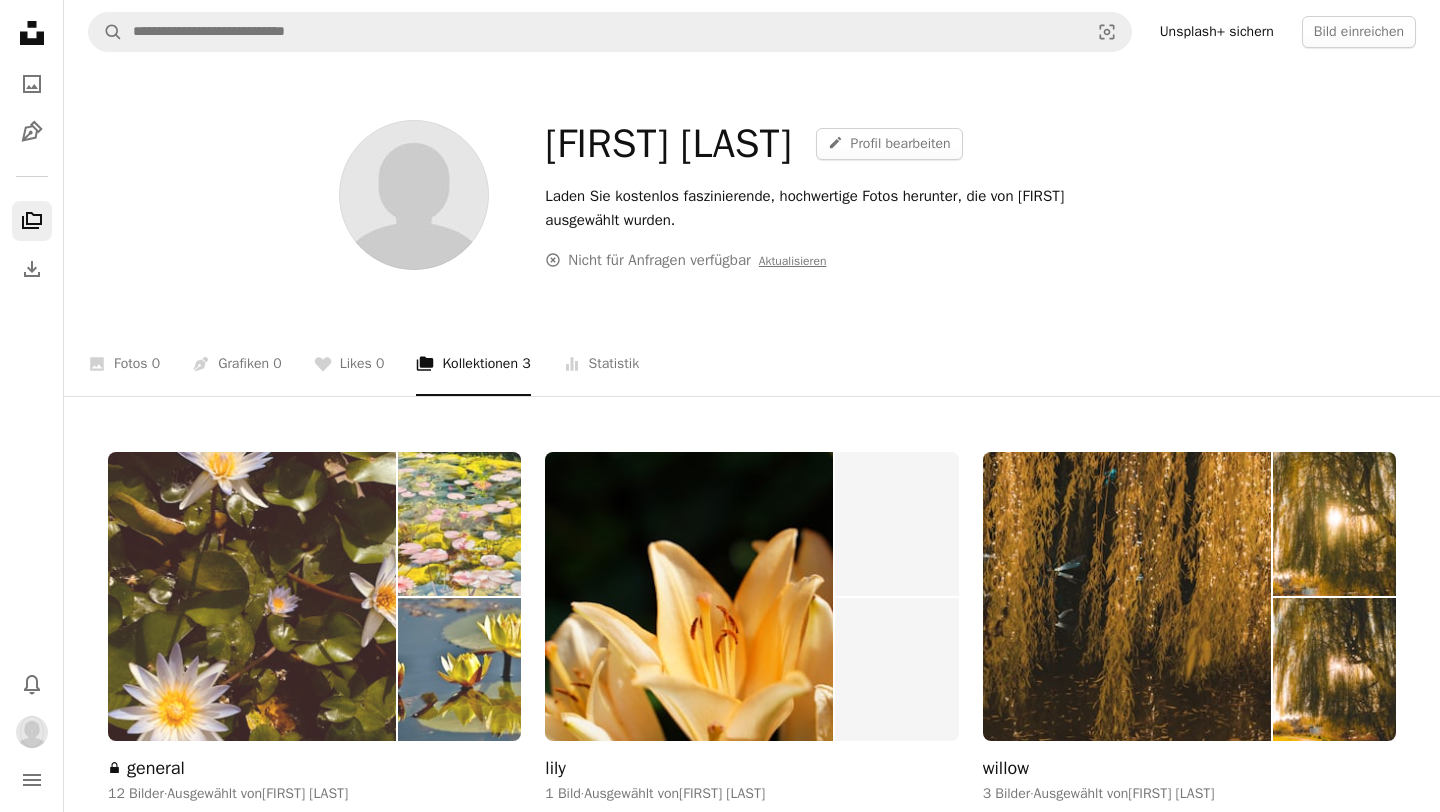click at bounding box center (252, 596) 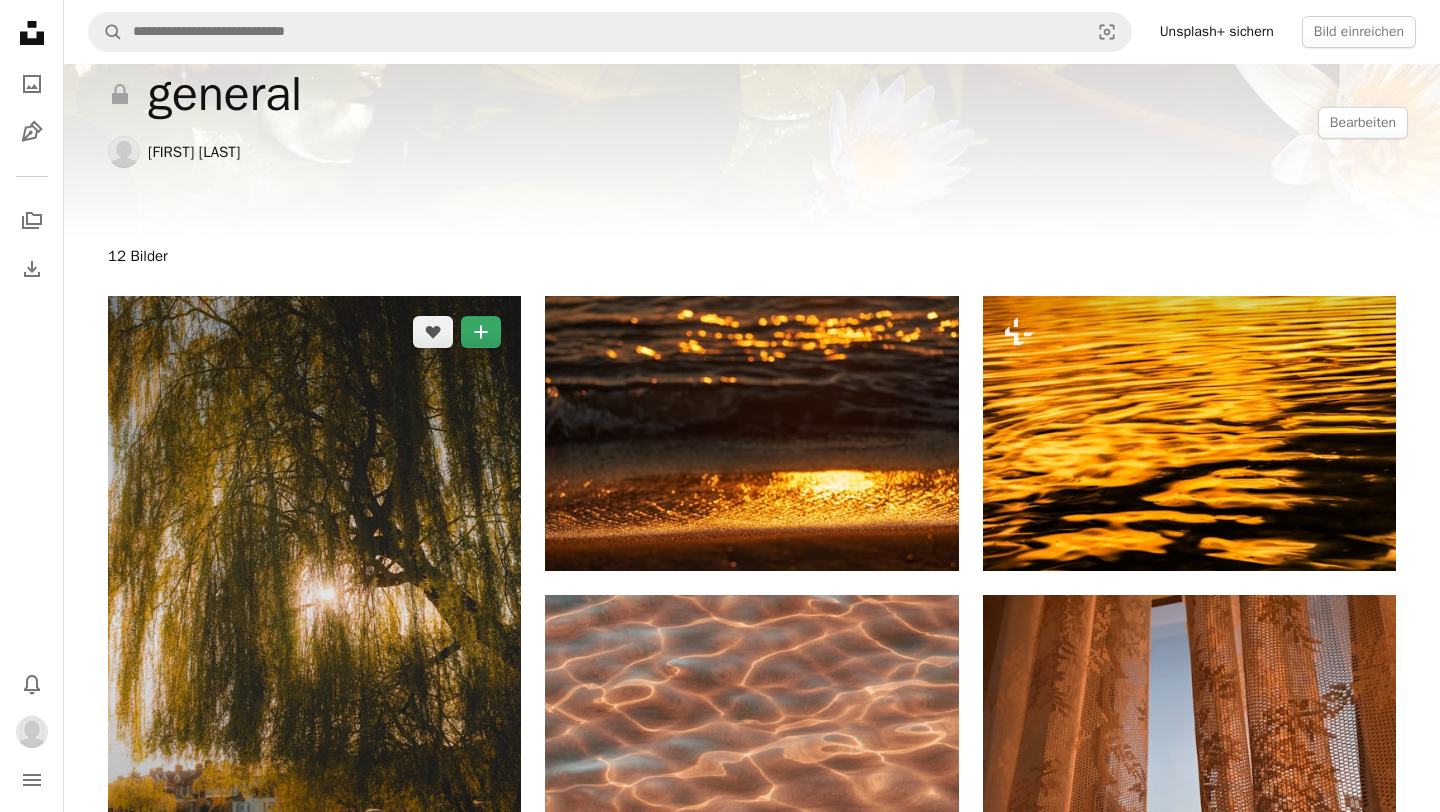scroll, scrollTop: 0, scrollLeft: 0, axis: both 